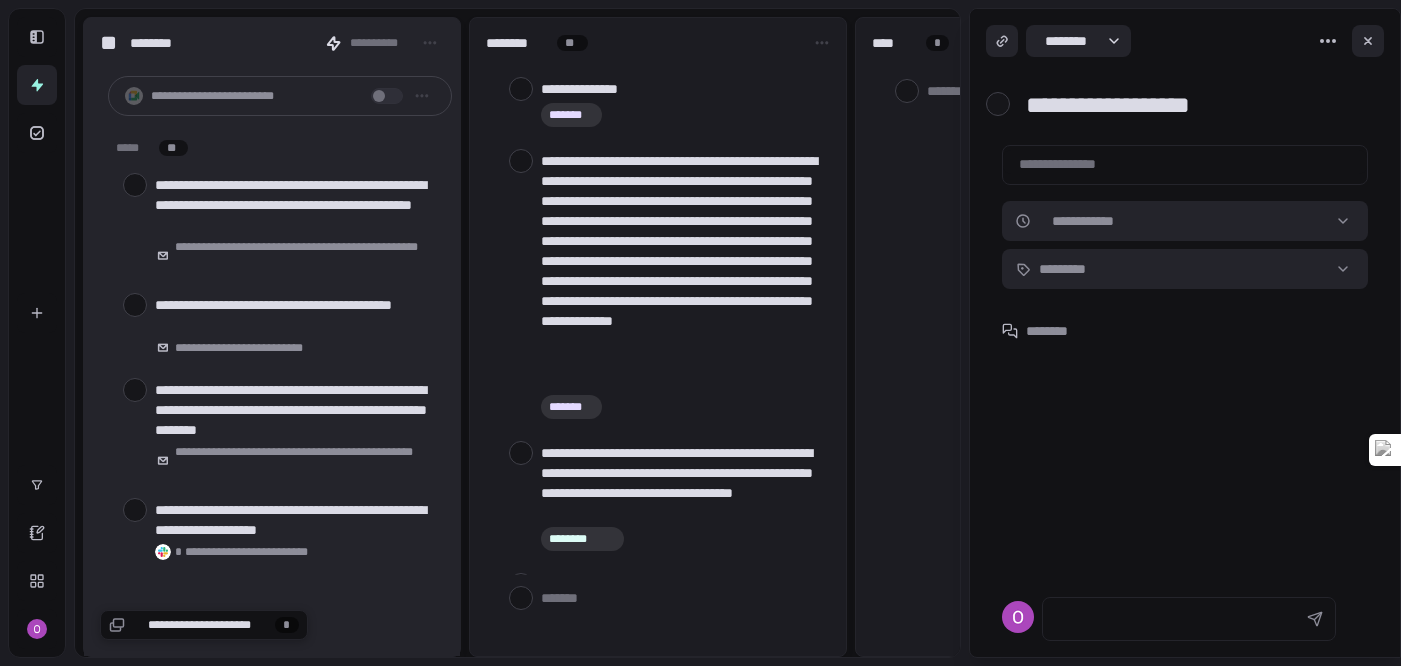 scroll, scrollTop: 0, scrollLeft: 0, axis: both 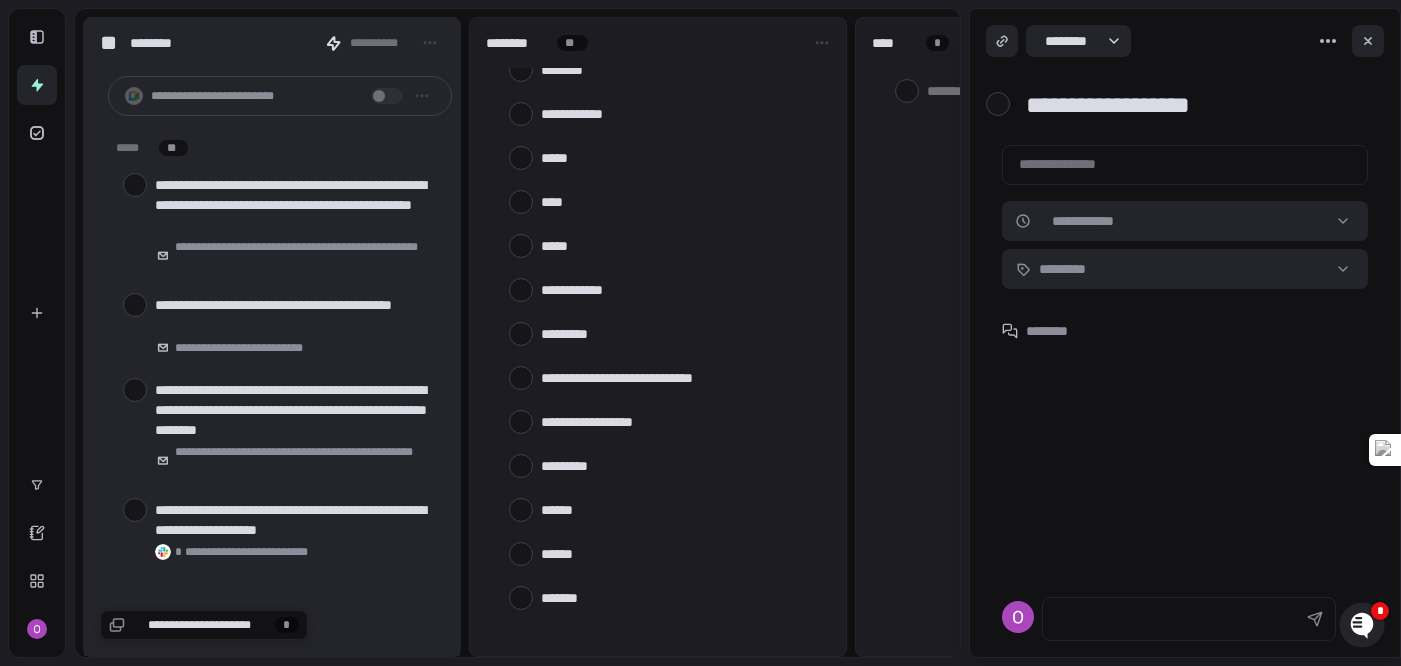 click at bounding box center [681, 597] 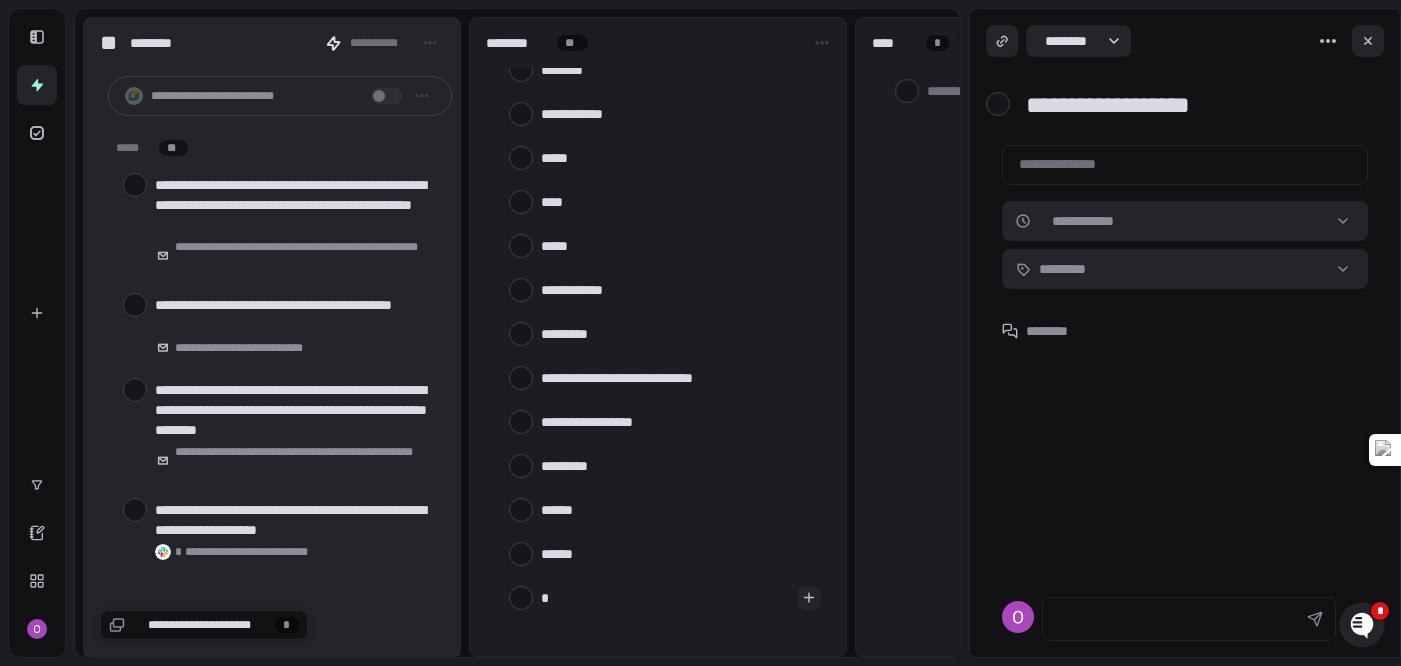 type on "**" 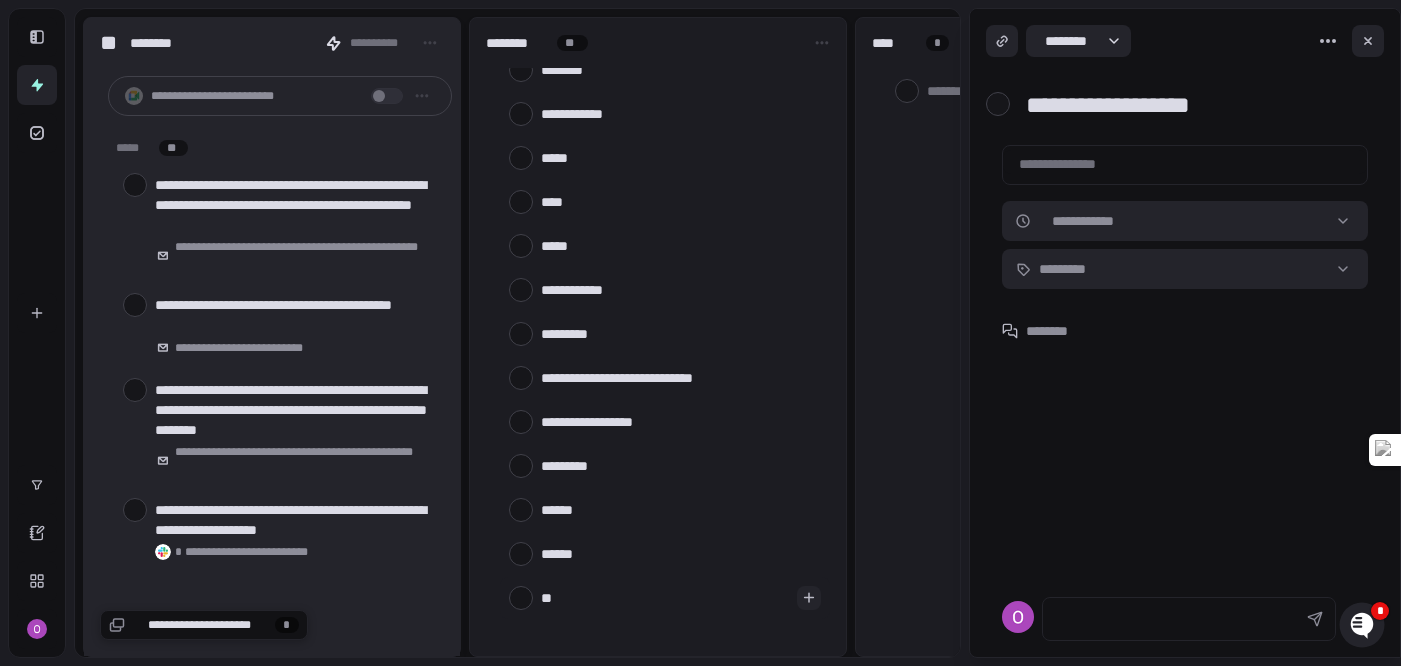 type on "***" 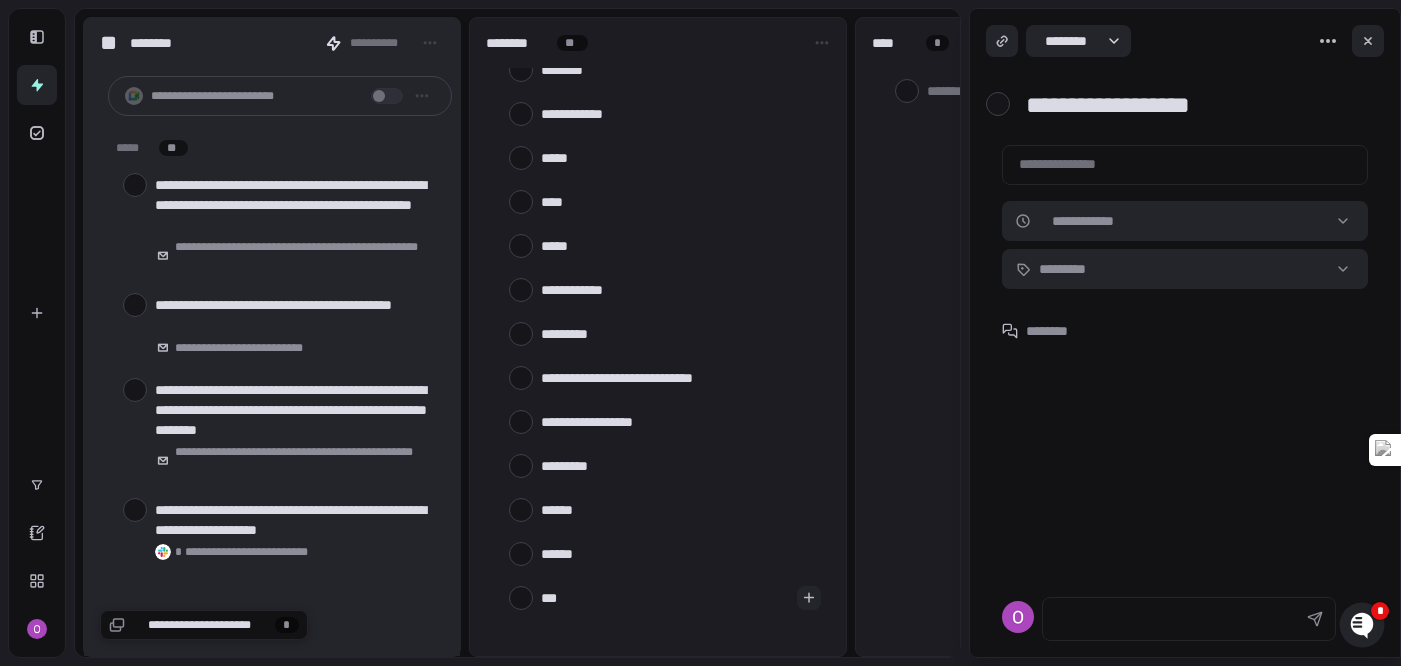 type on "****" 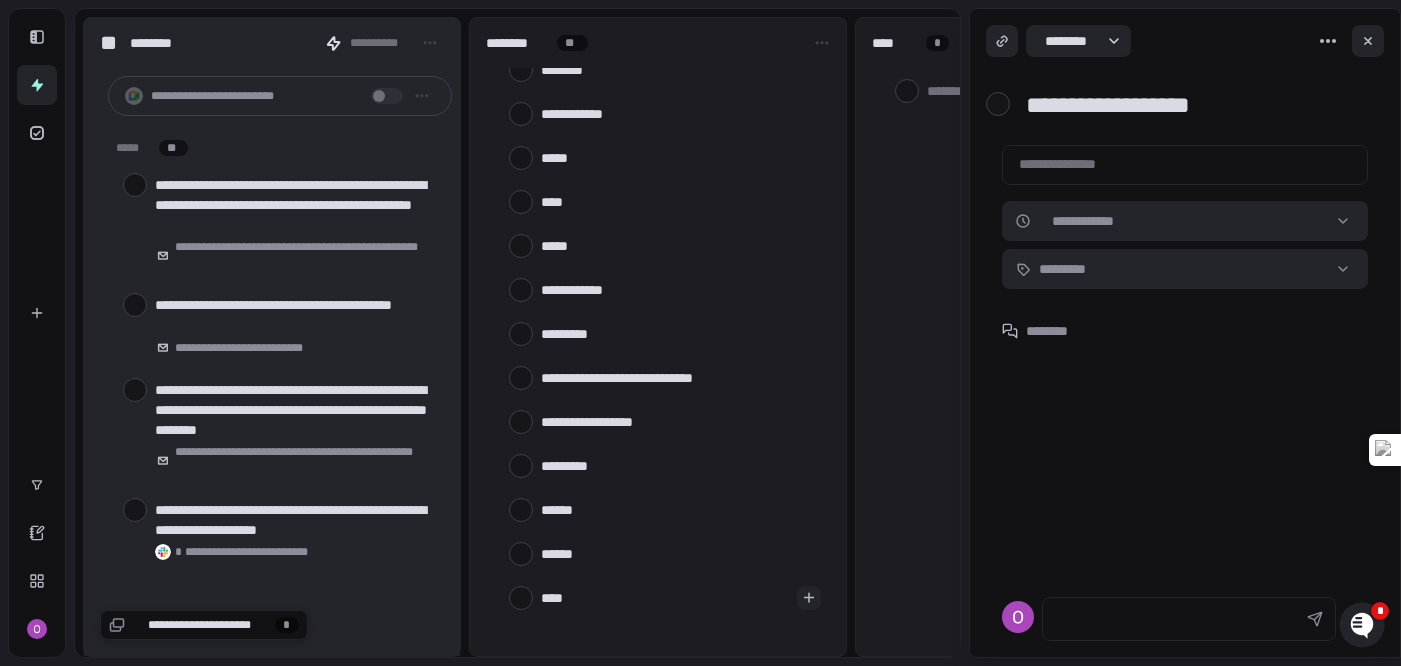type on "*****" 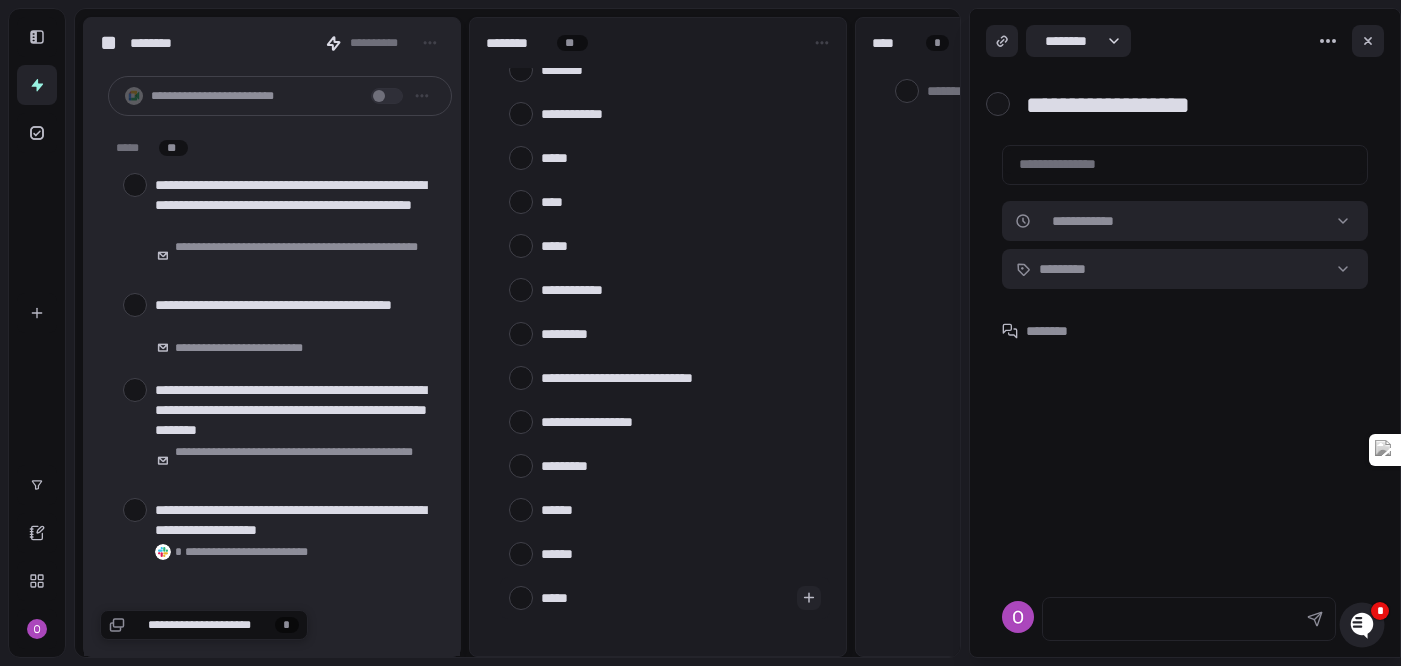 type on "******" 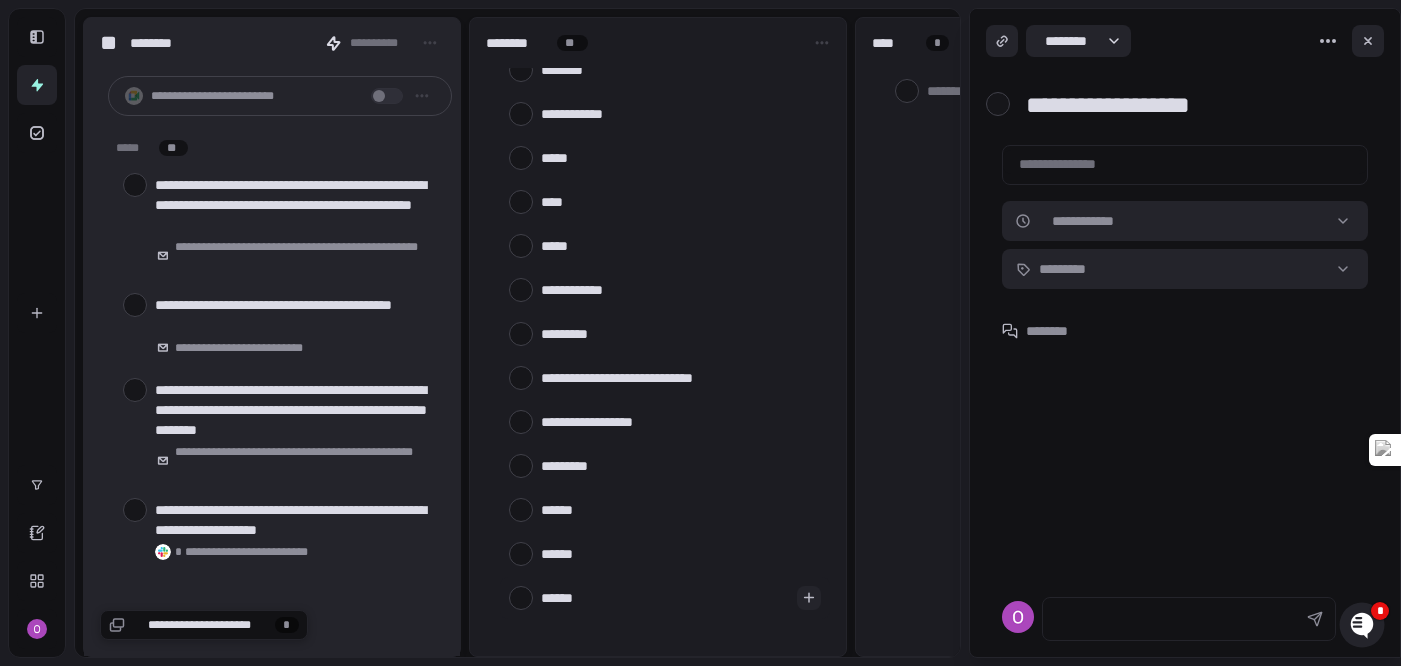type on "******" 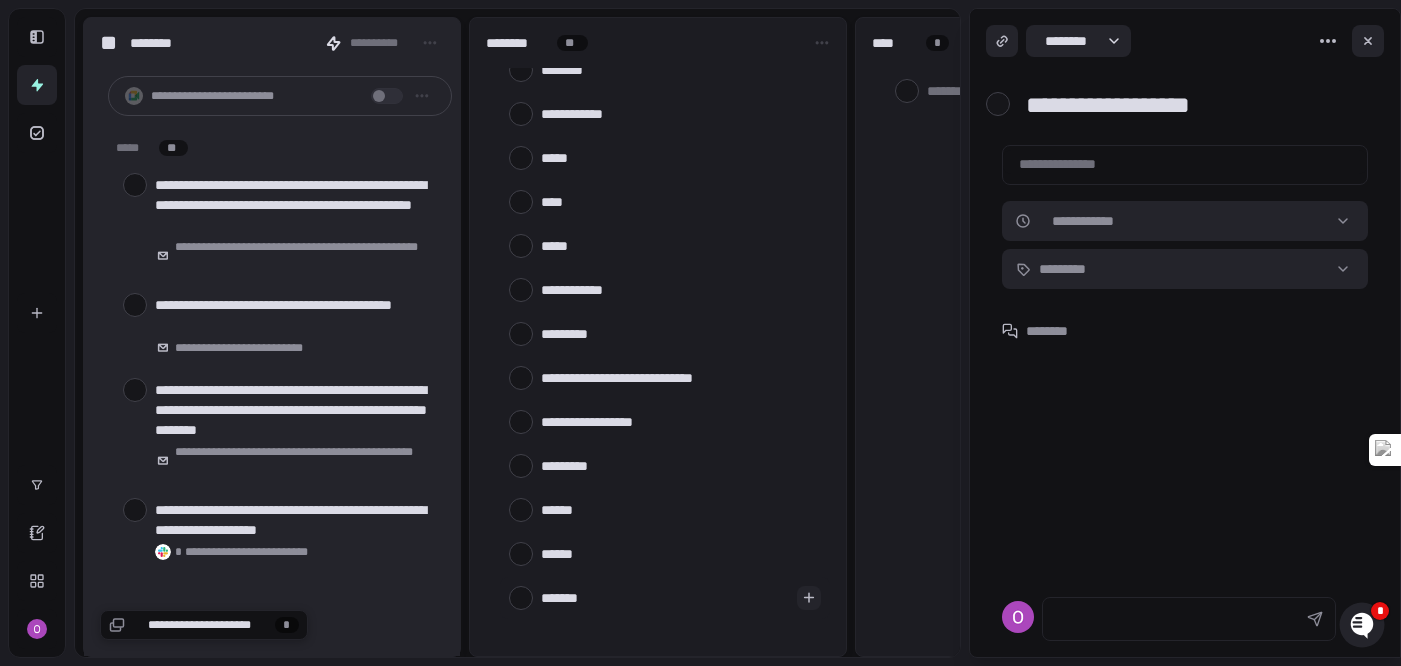 type on "********" 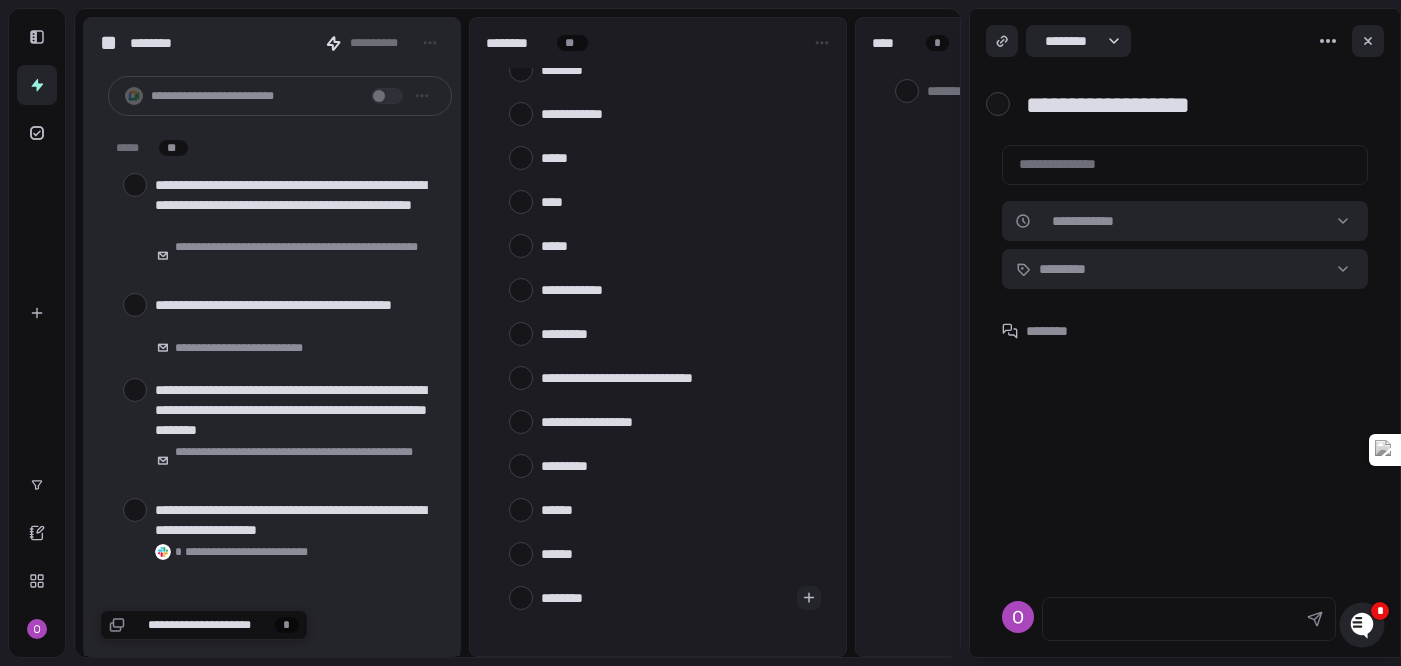 type on "*********" 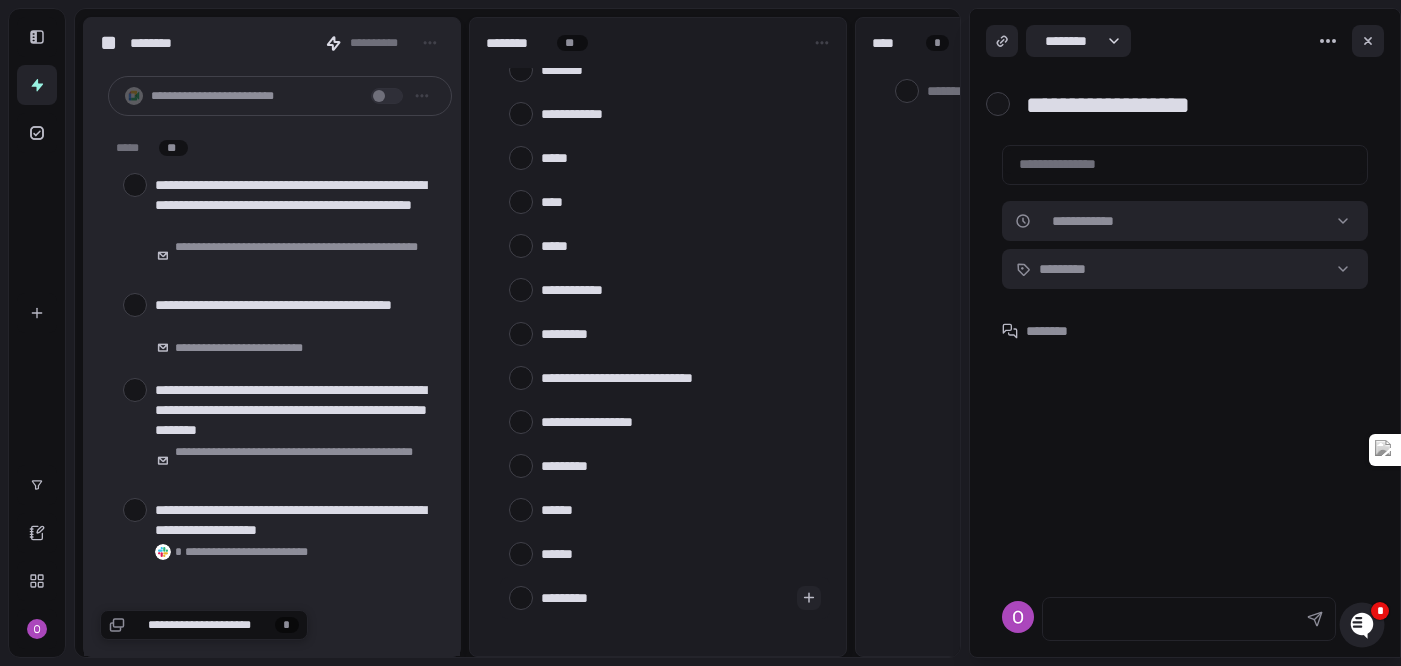 type on "*" 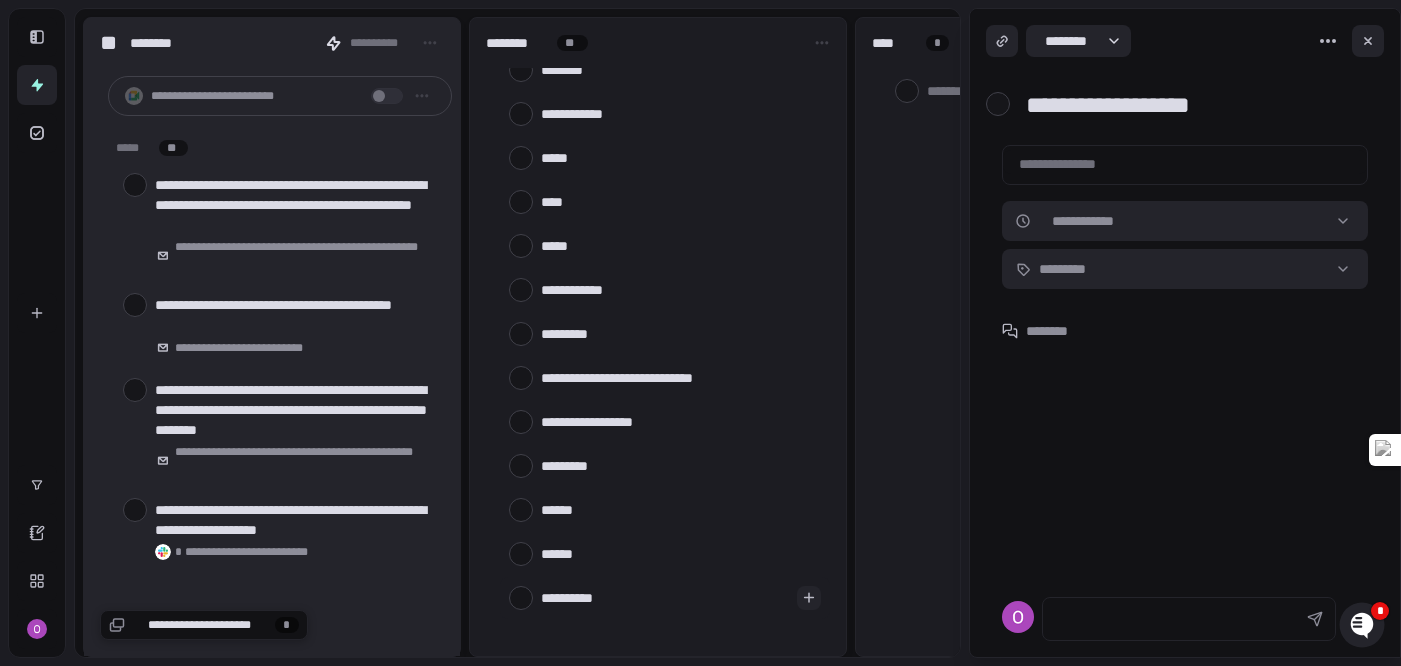 type on "**********" 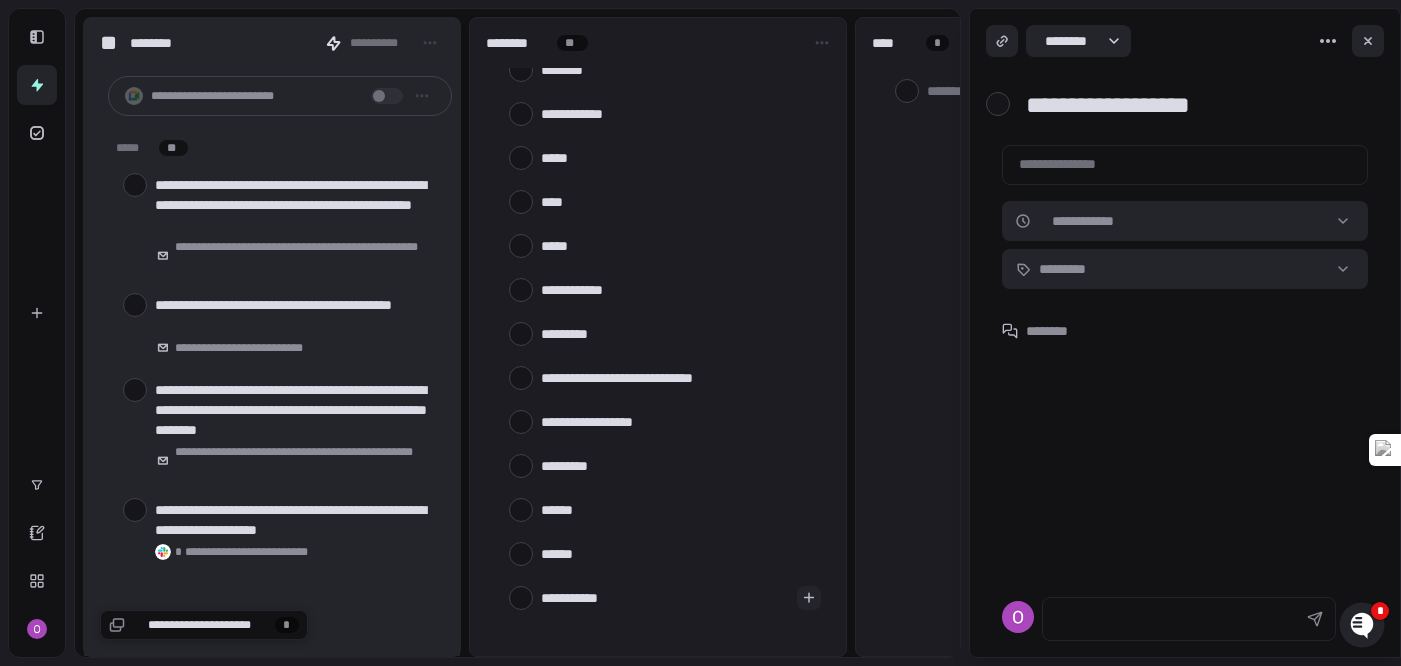 type on "**********" 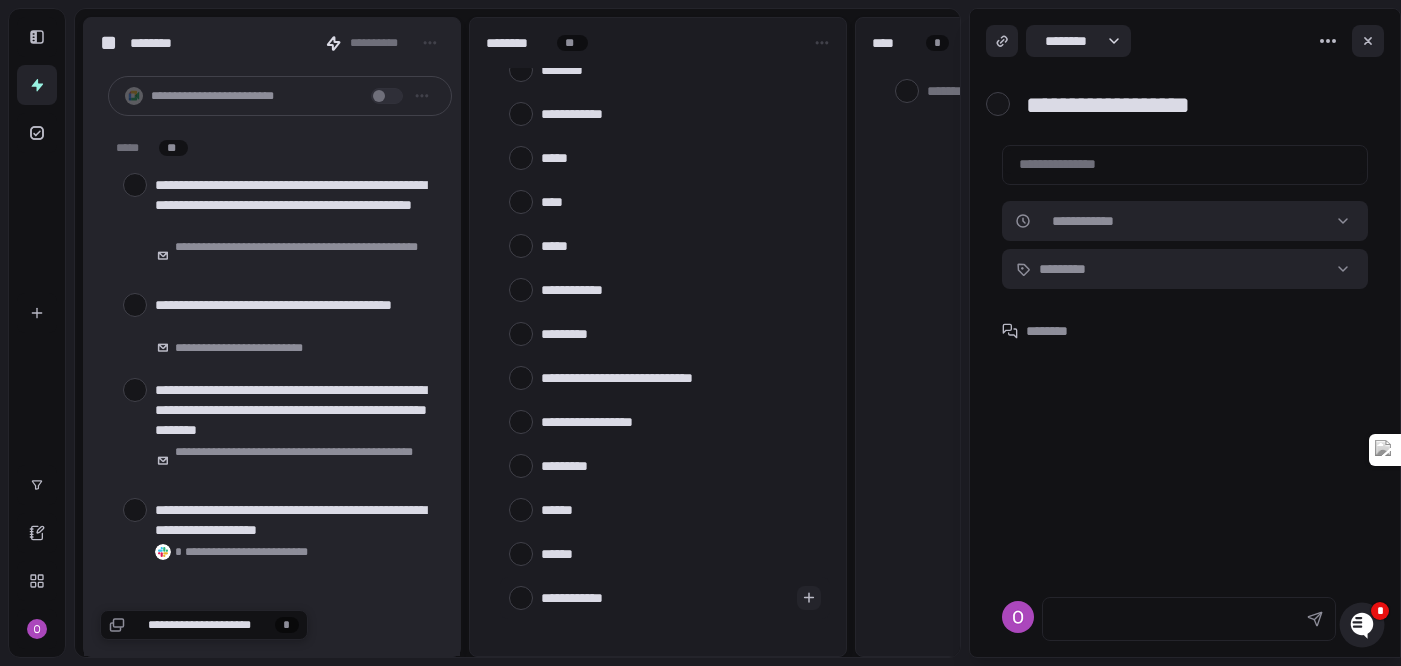 type on "**********" 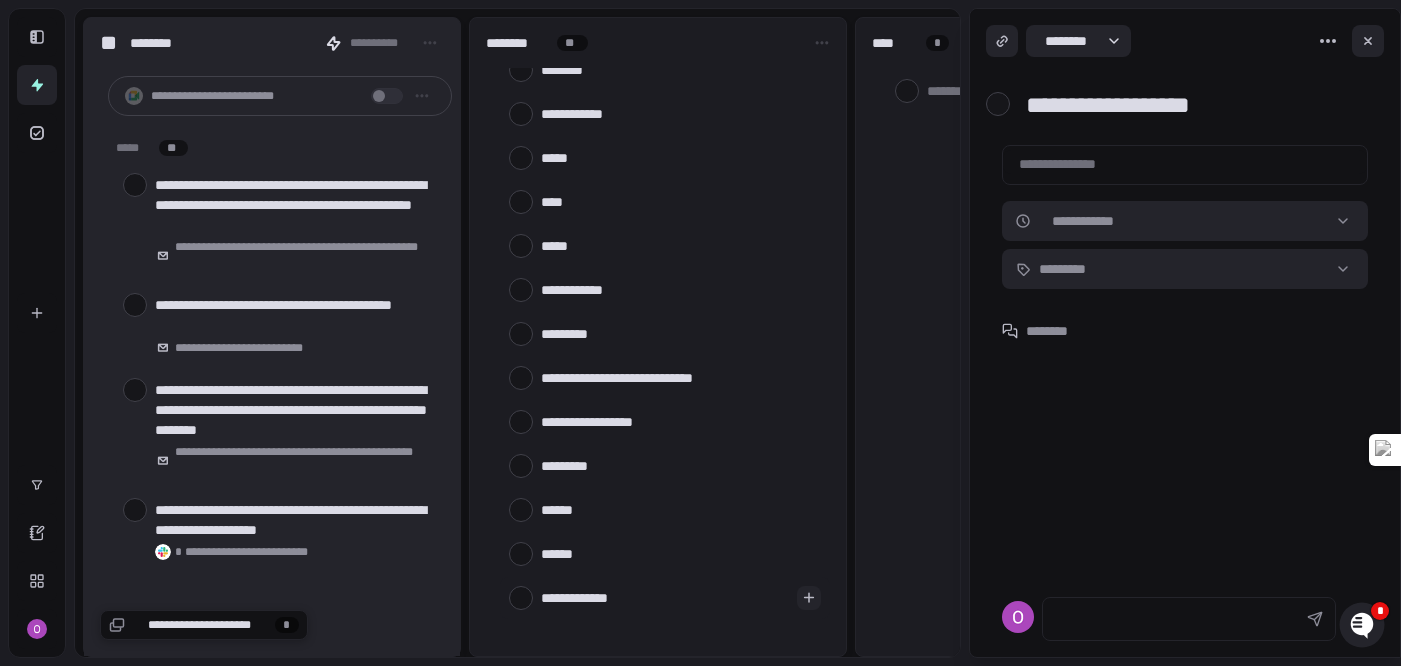 type on "**********" 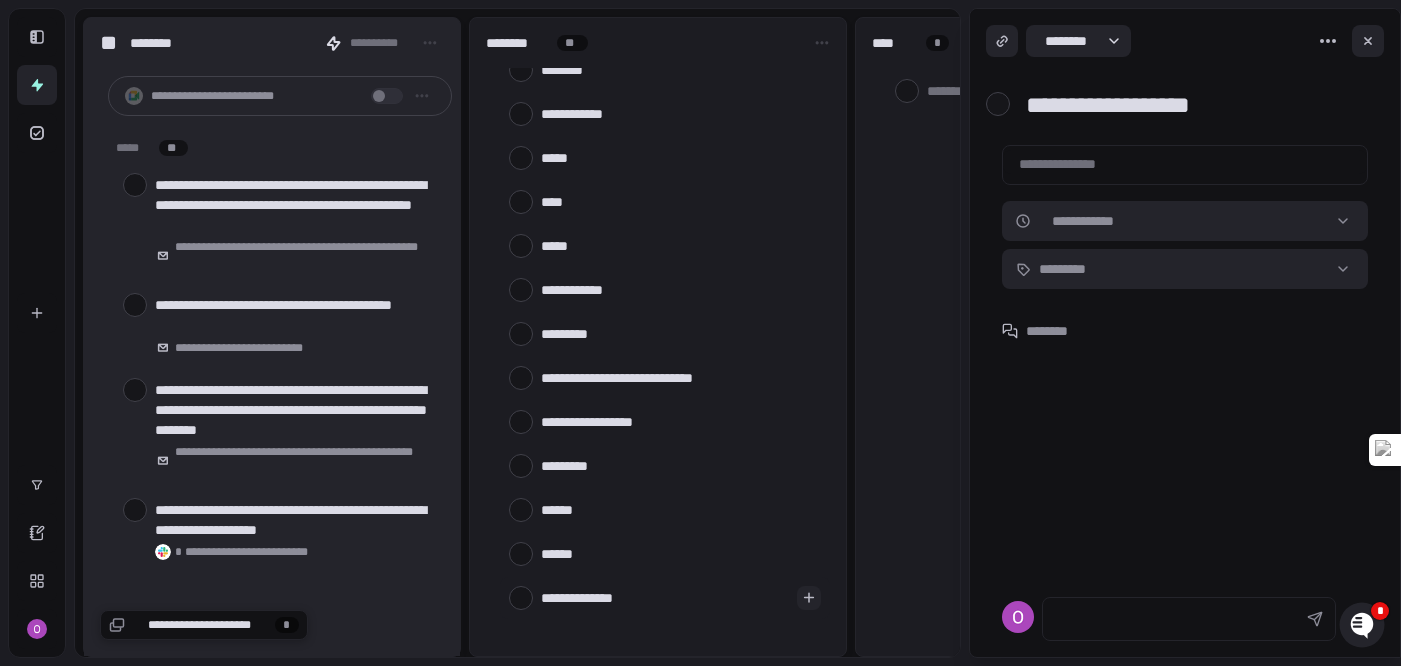type on "**********" 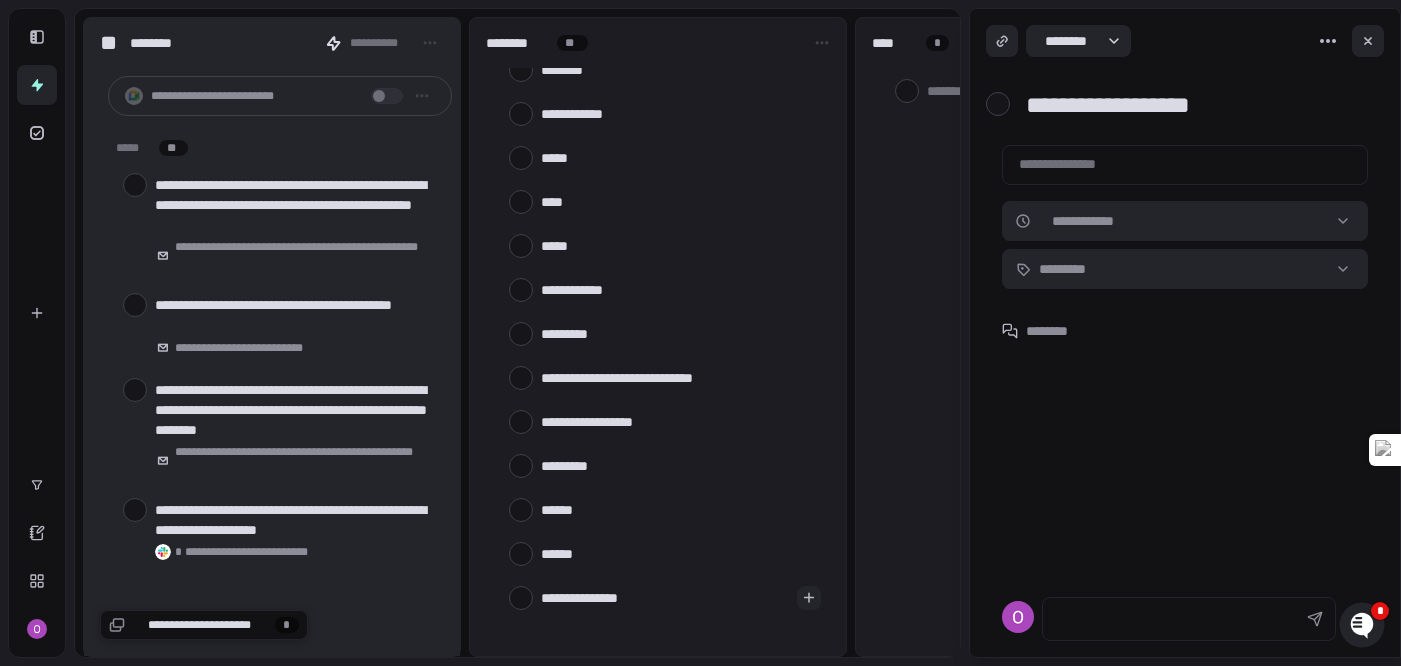 type on "**********" 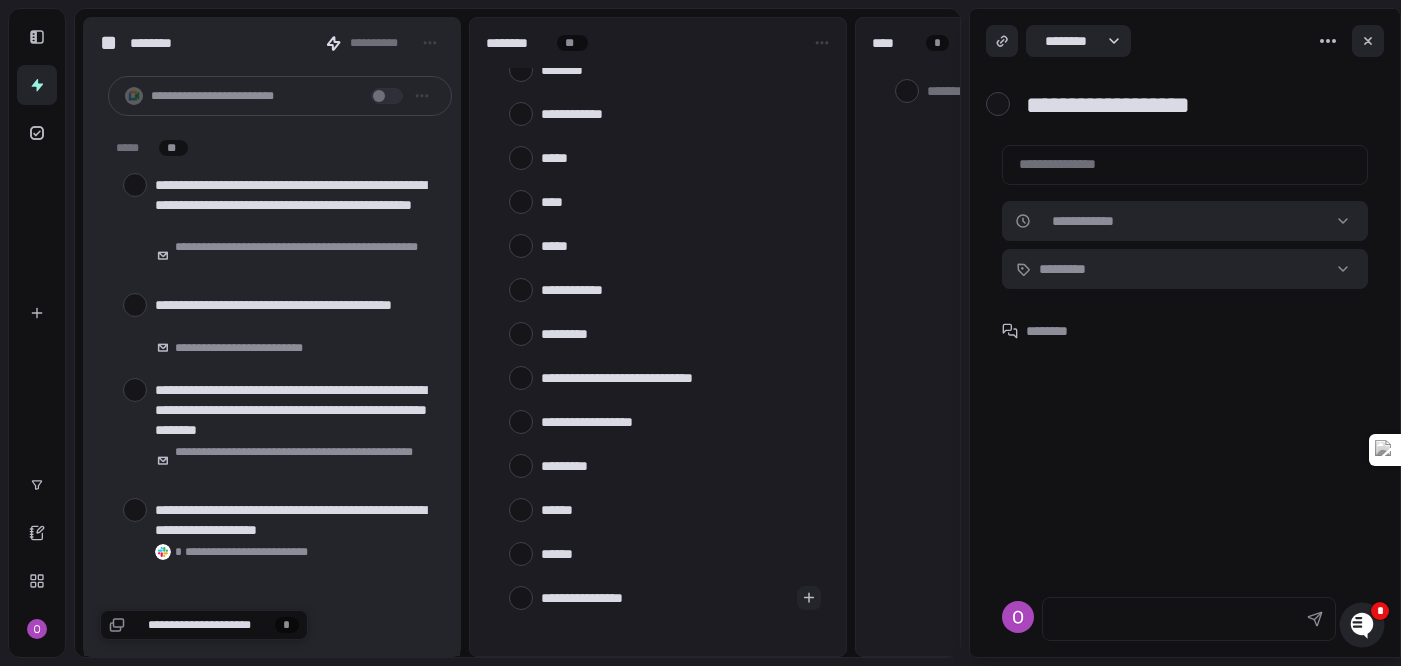 type on "**********" 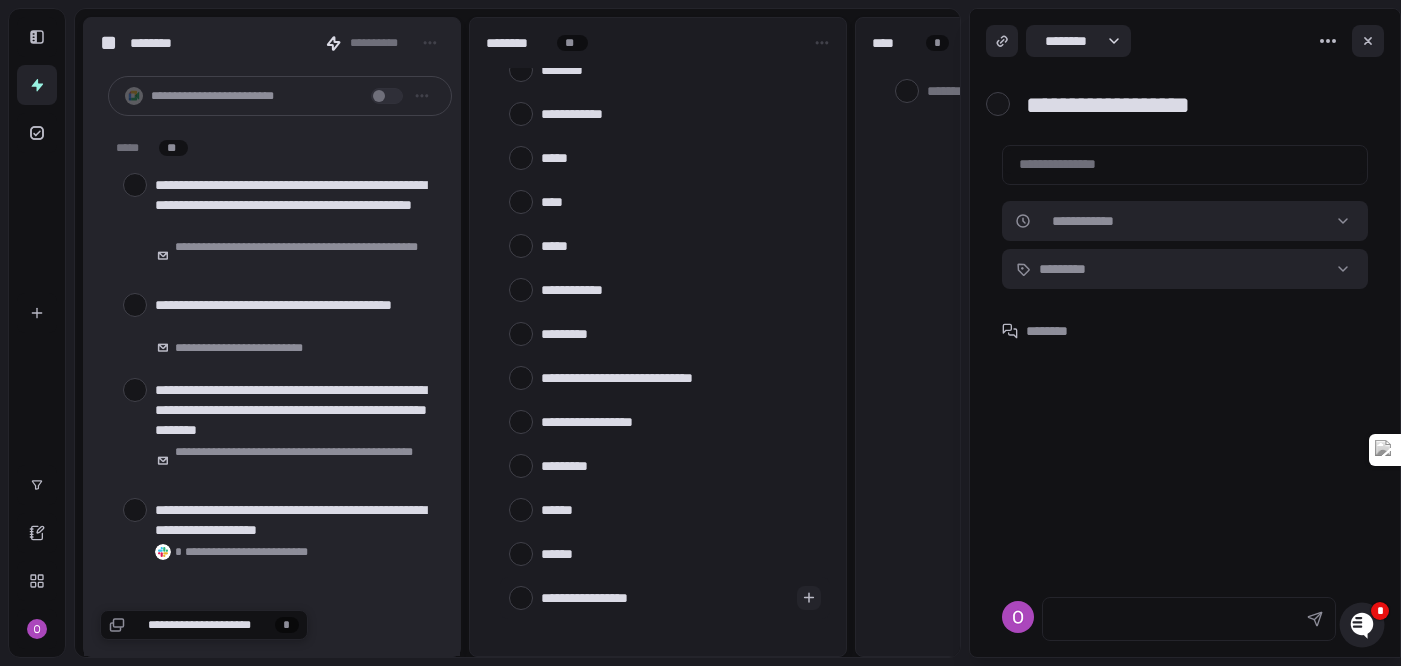 type on "**********" 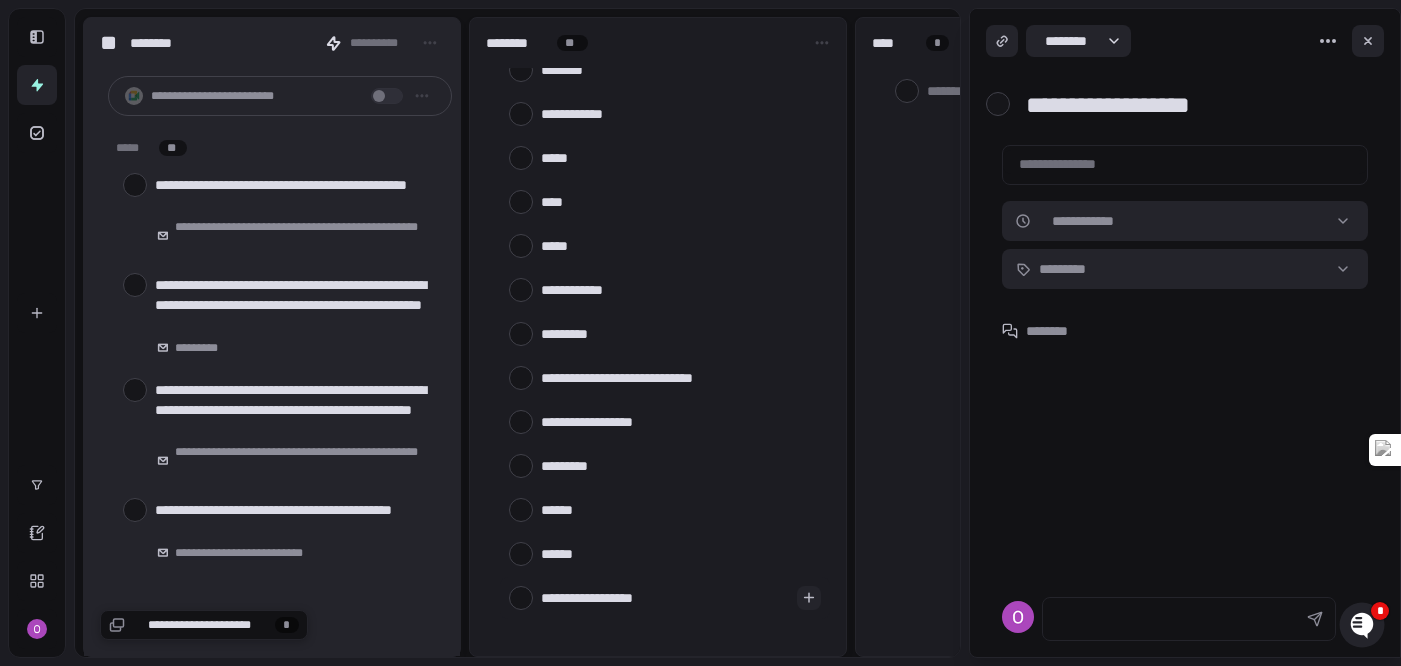 type on "*" 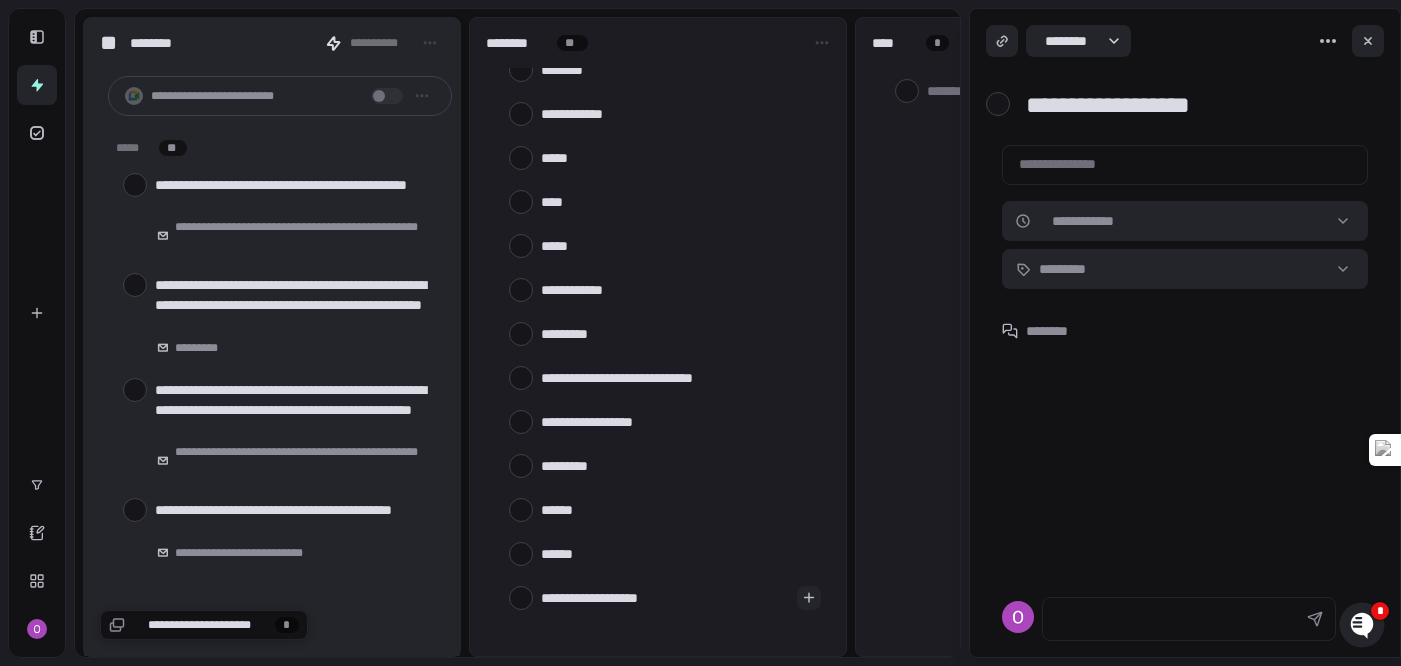 type on "**********" 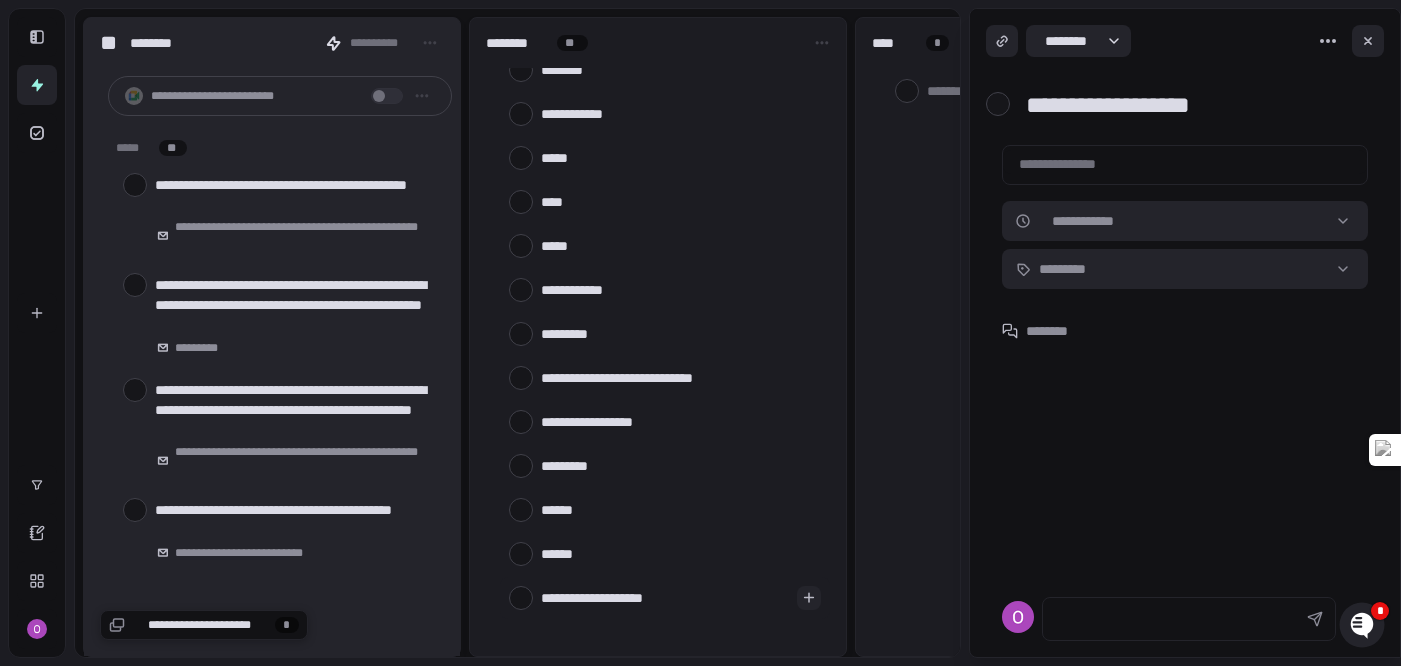 type on "**********" 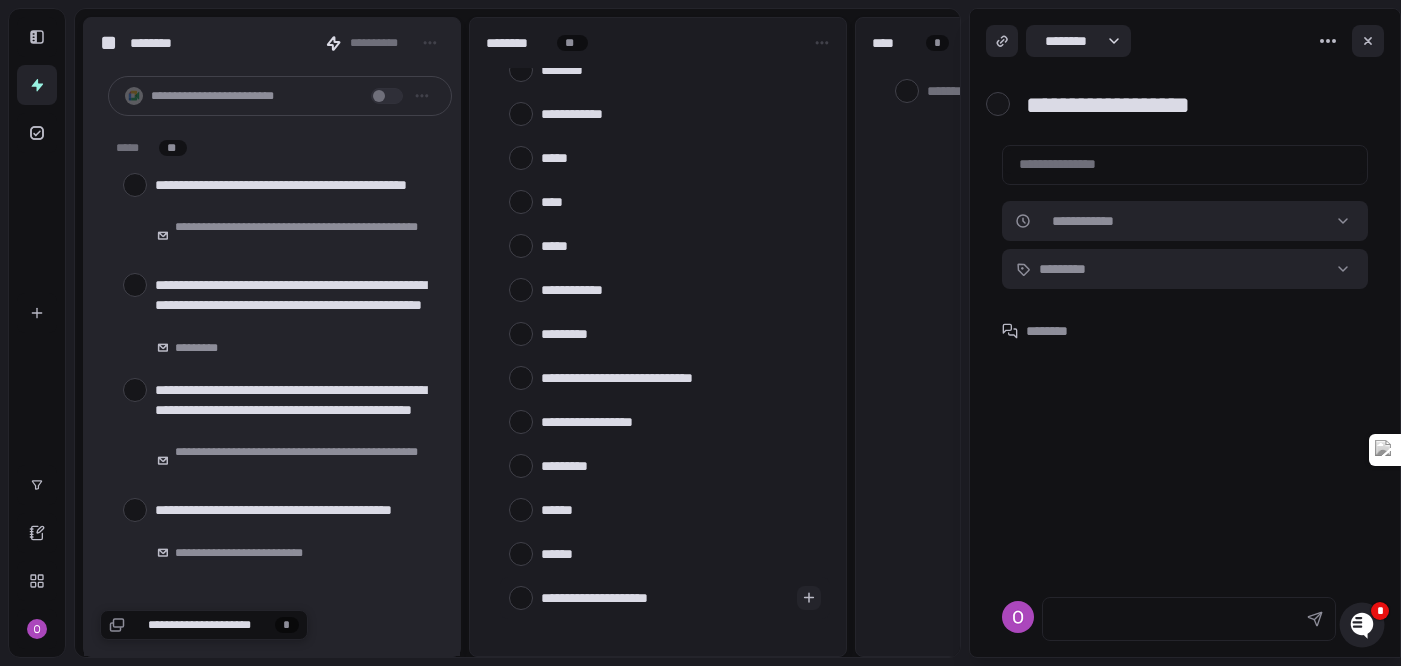 type on "**********" 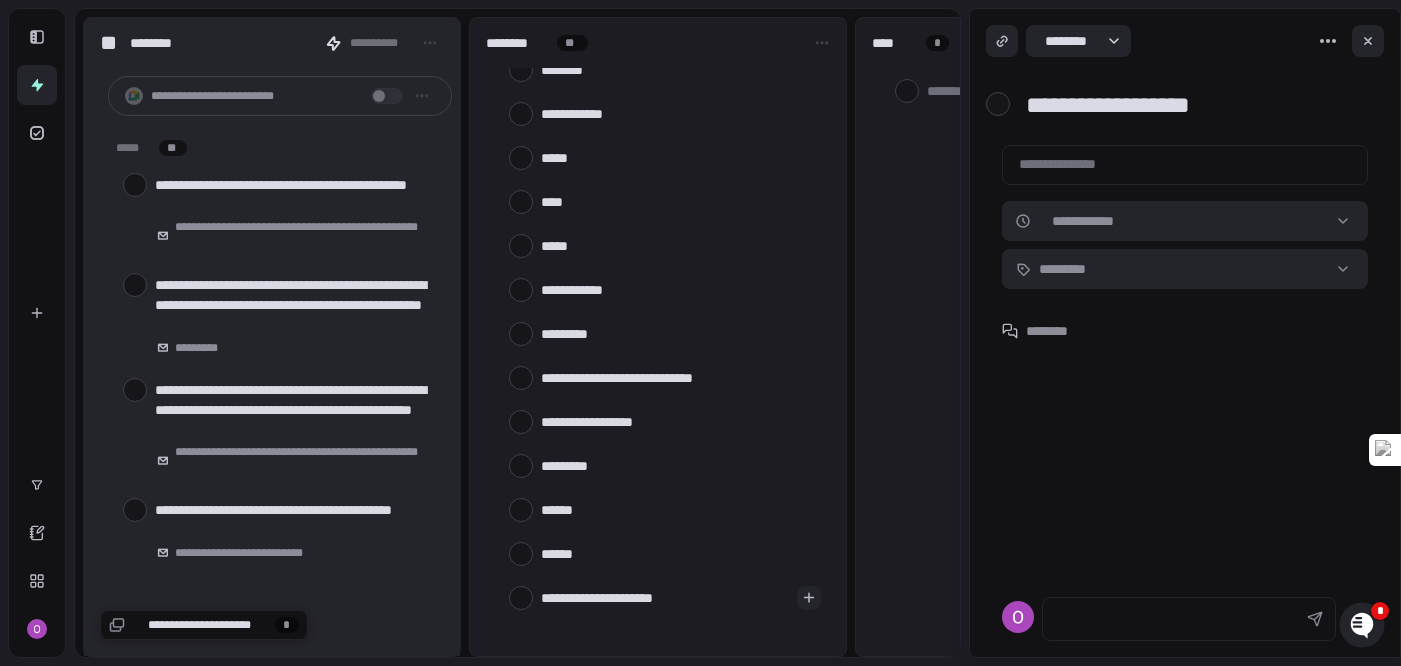 type on "*" 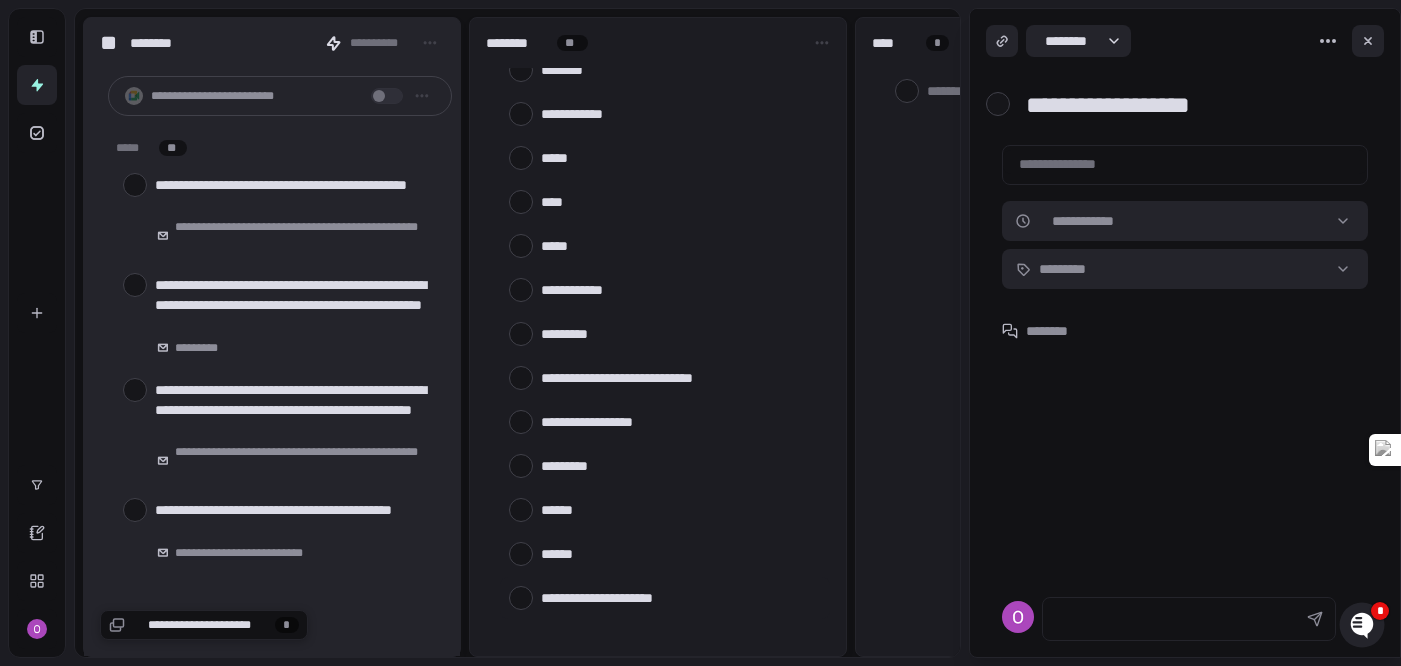 type 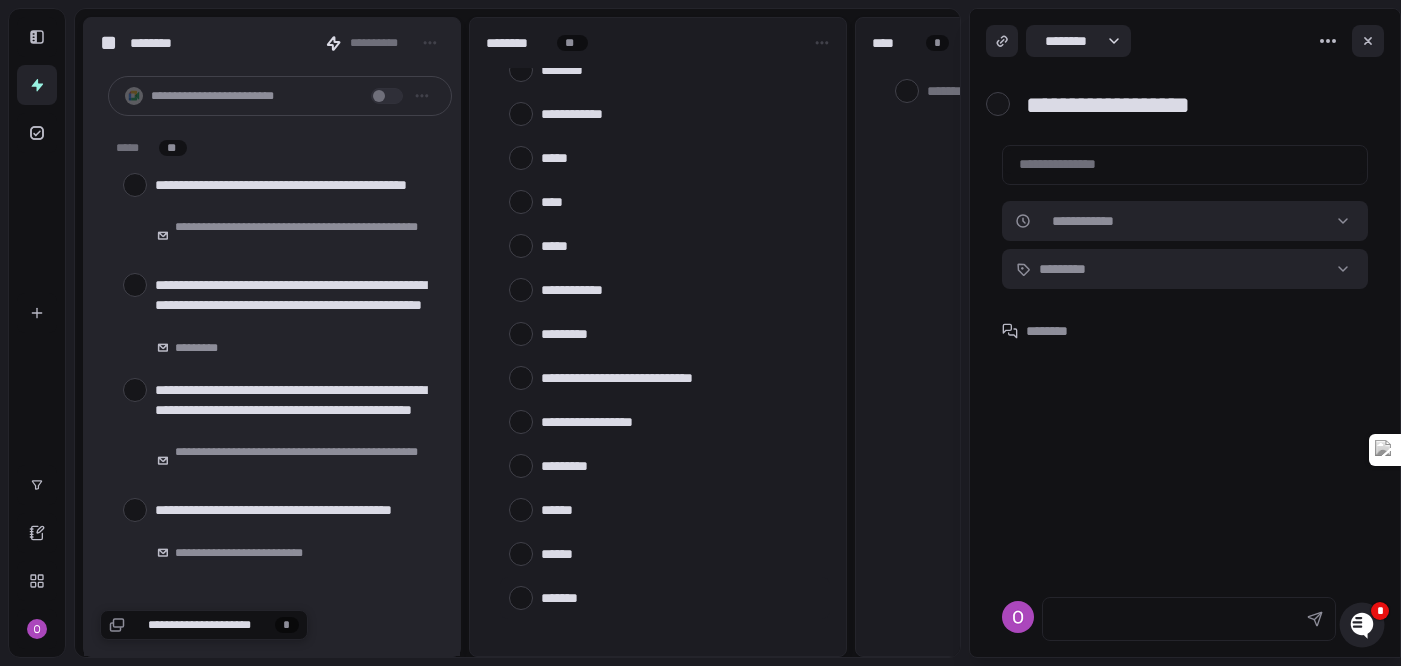 scroll, scrollTop: 2175, scrollLeft: 0, axis: vertical 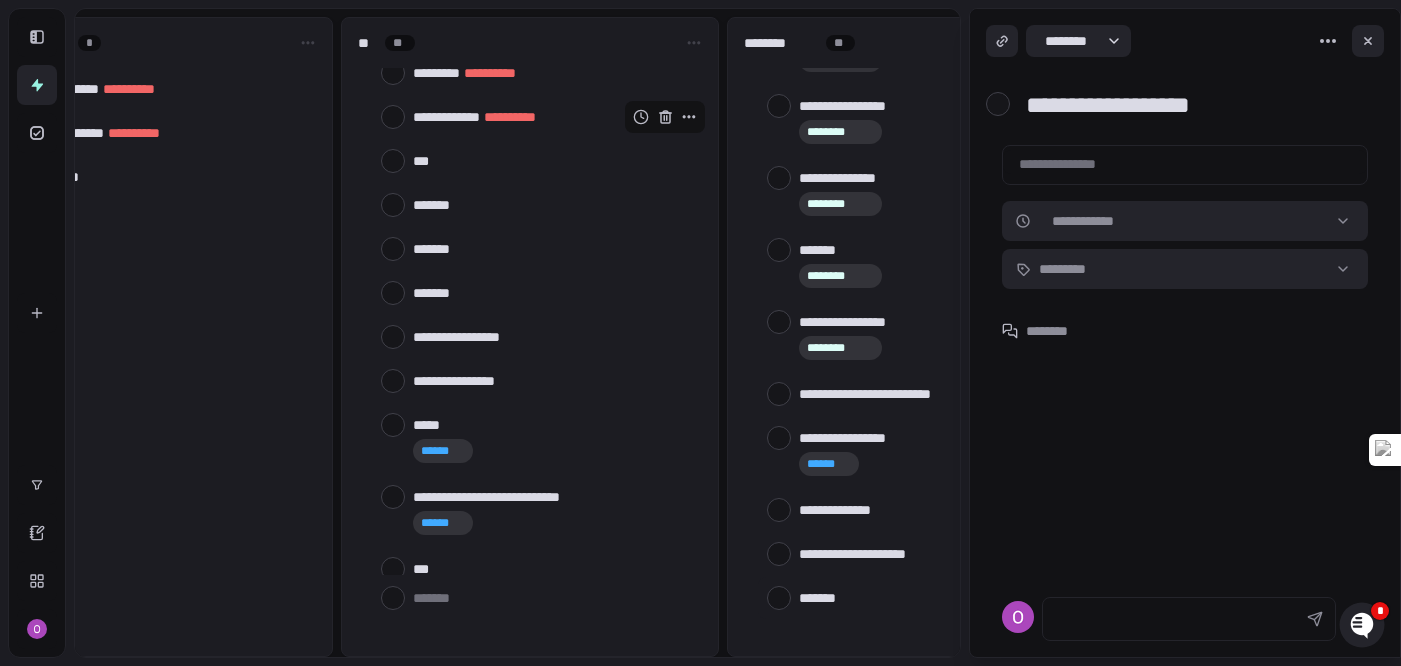 click at bounding box center [939, 597] 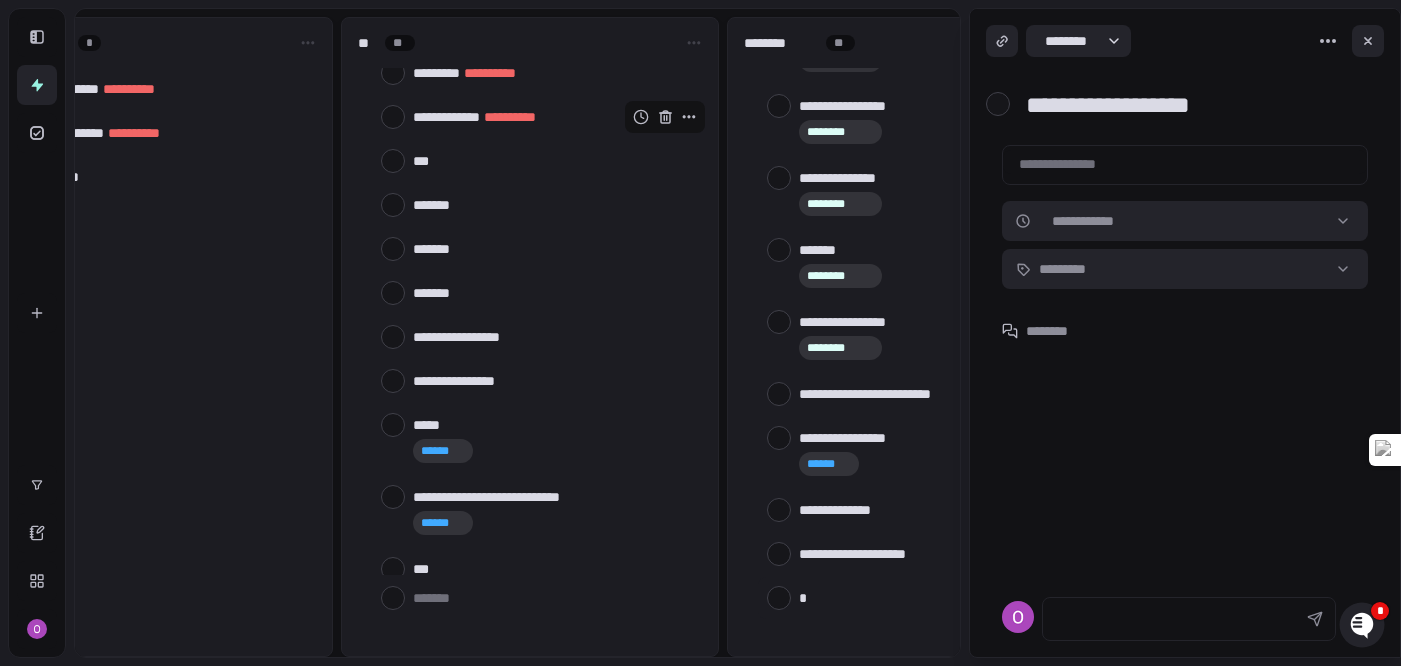 type on "*" 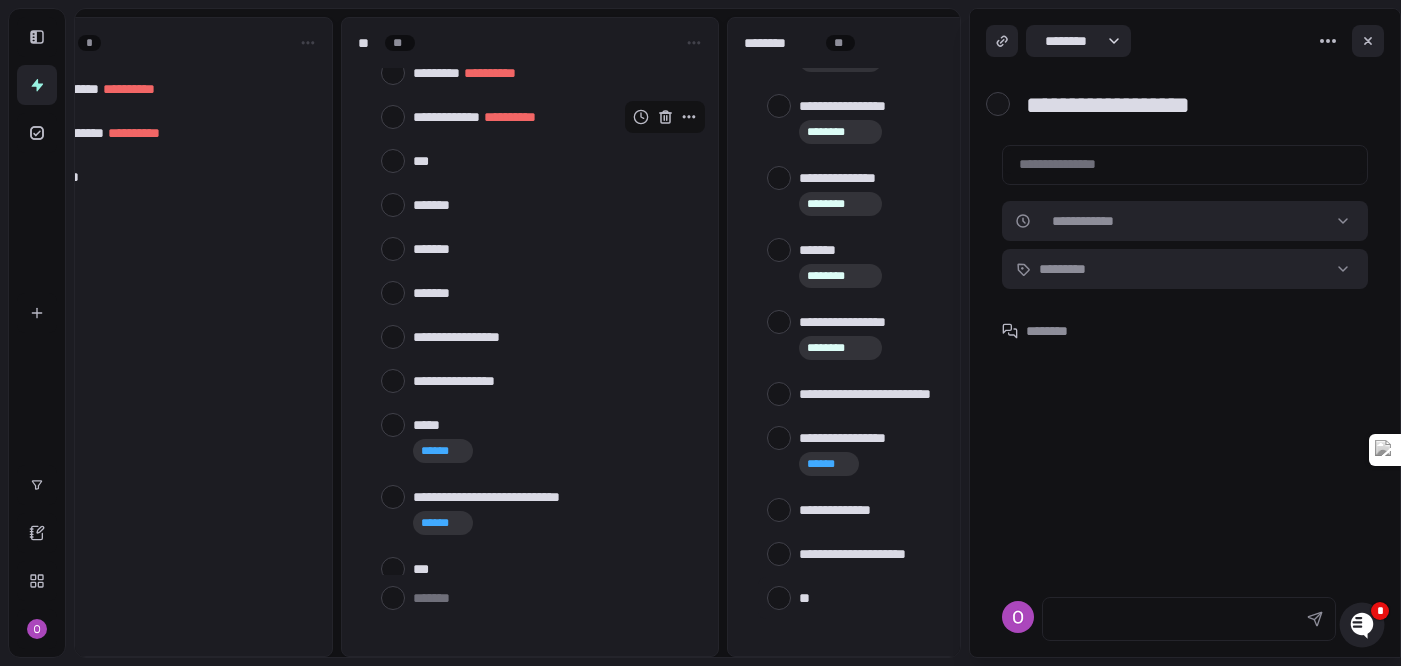 type on "***" 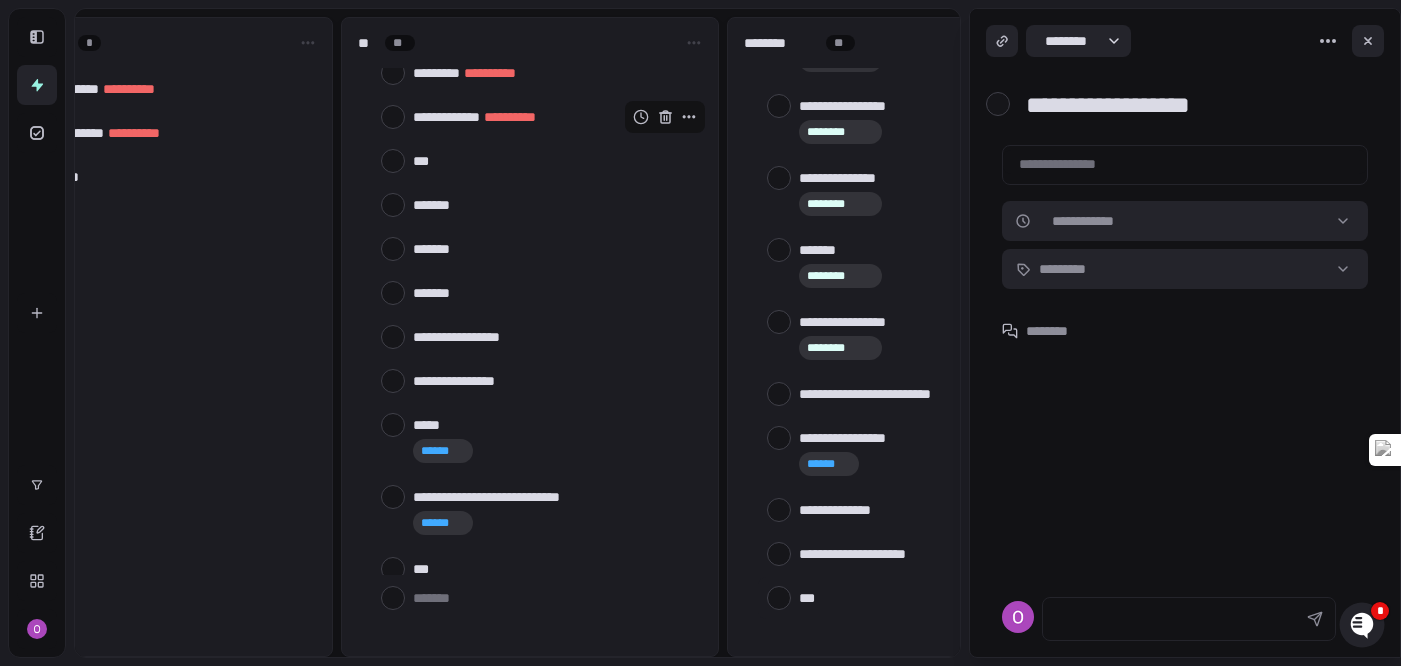 type on "****" 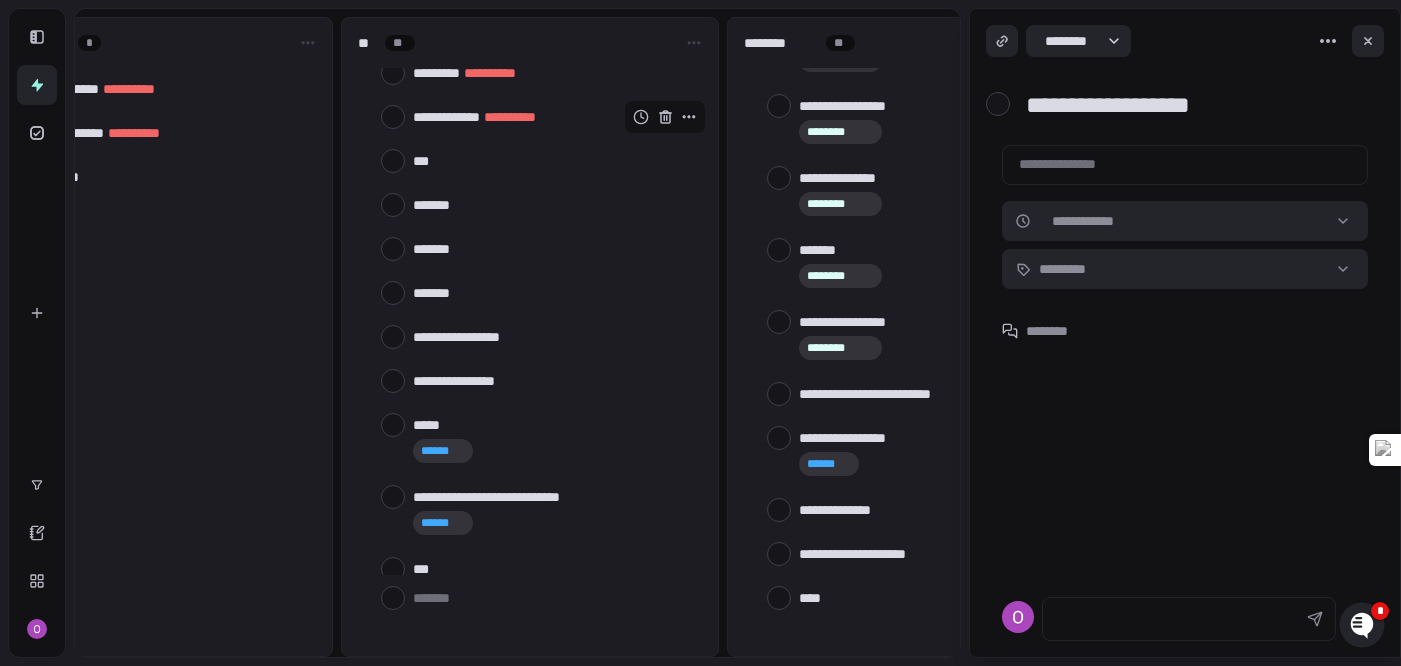 type on "*****" 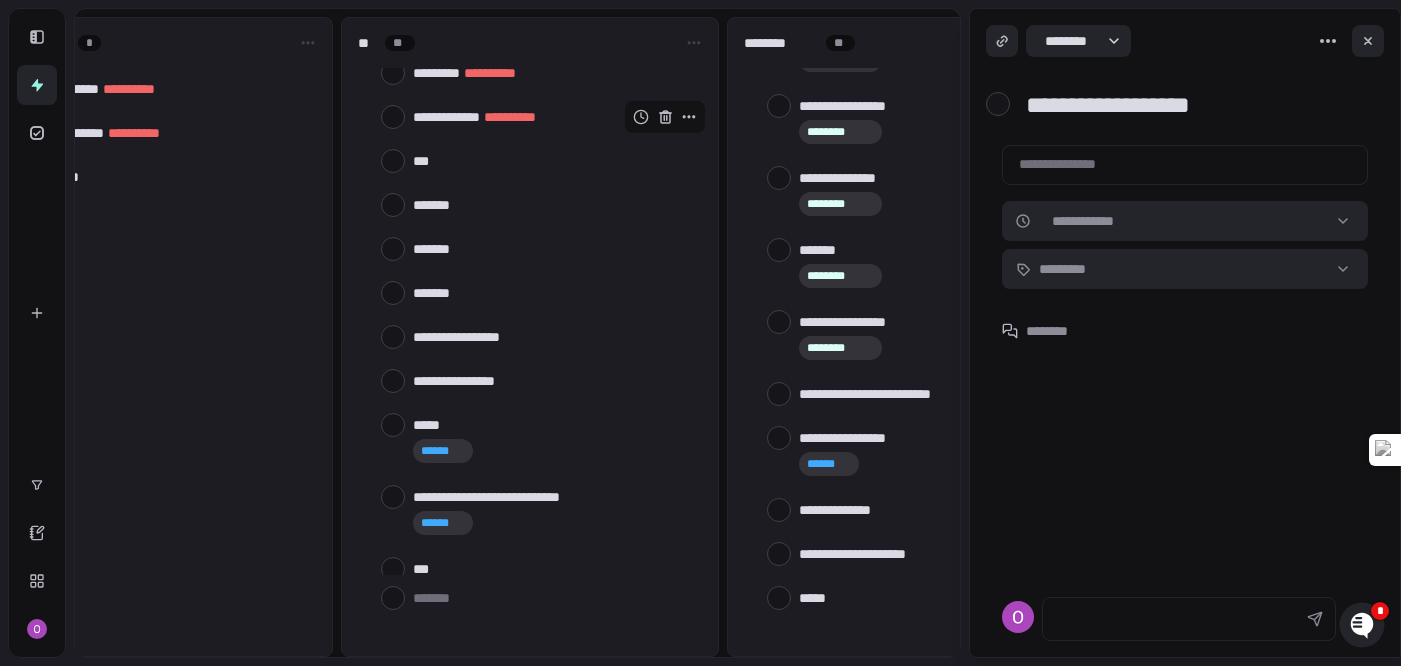 type on "*" 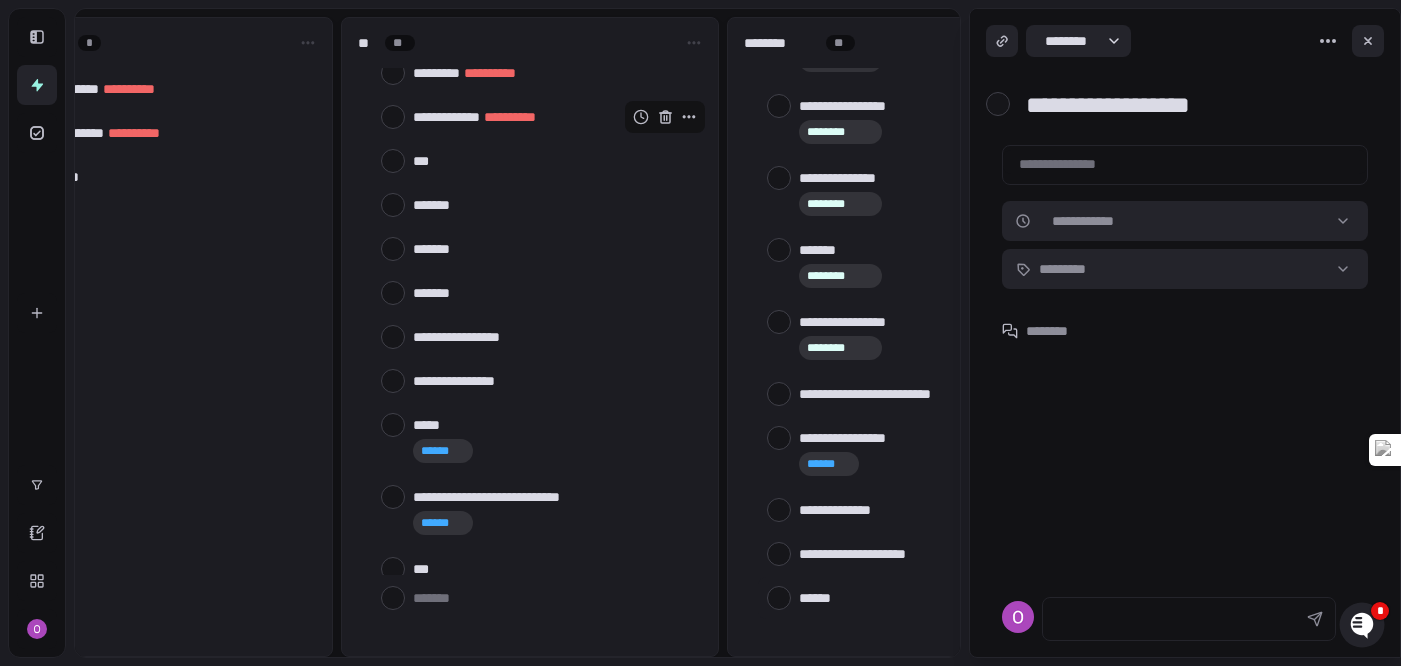 type on "******" 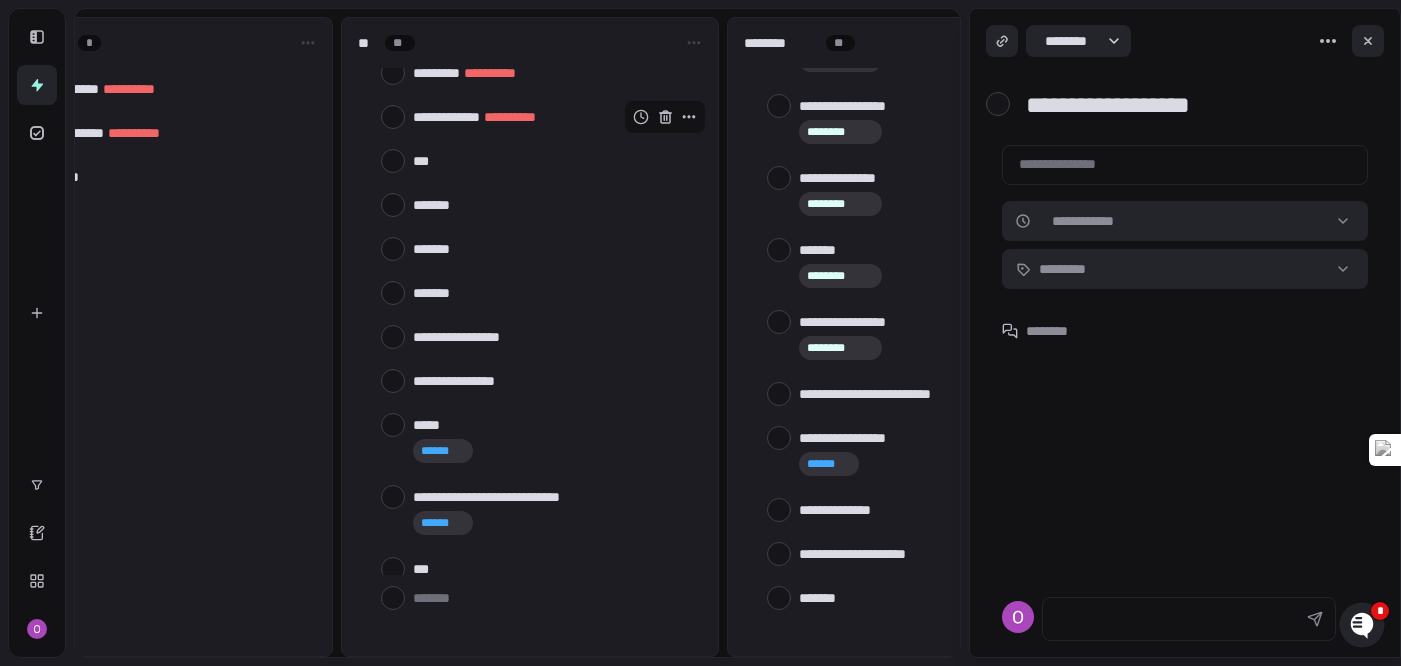 type on "*" 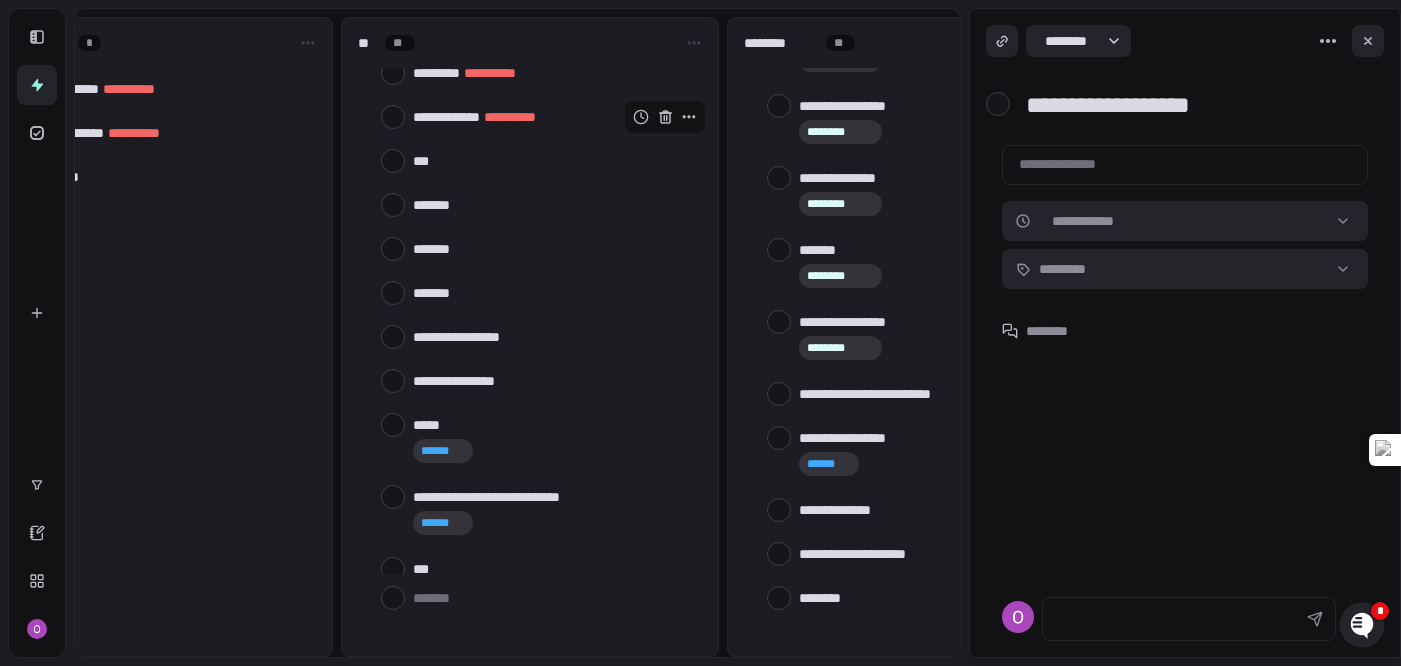 type on "*********" 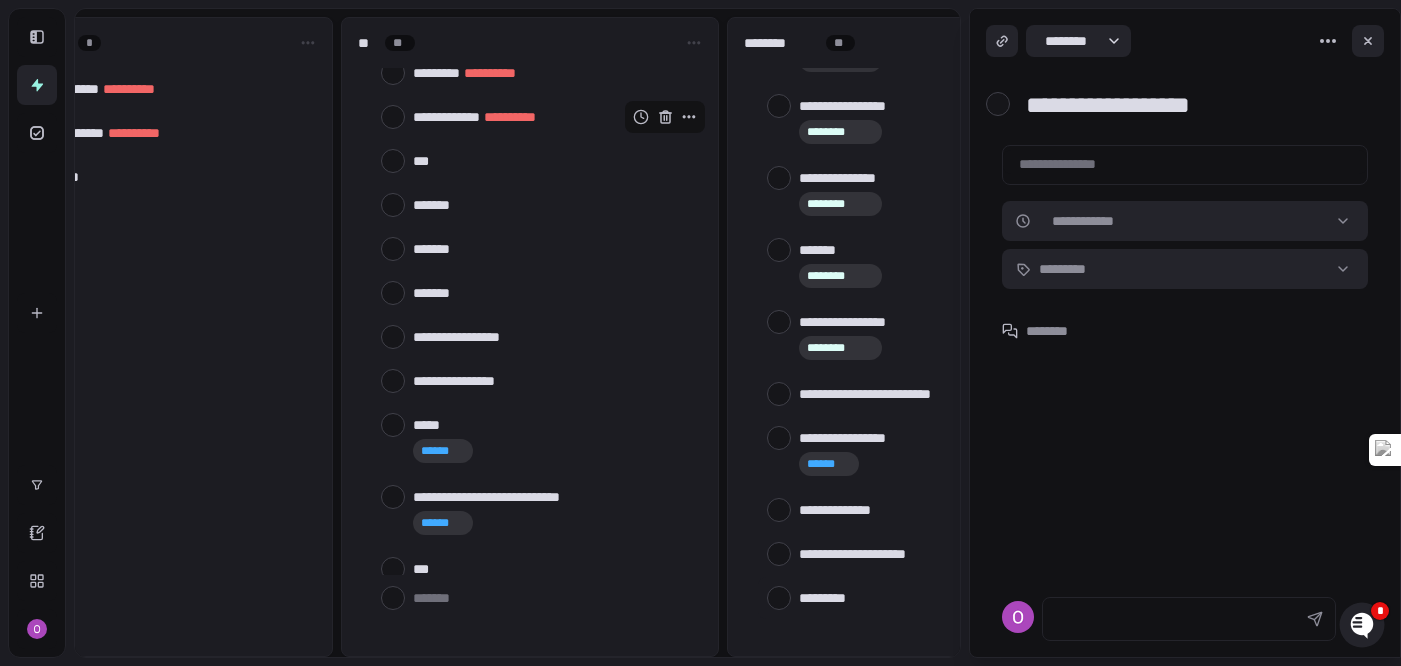type on "*********" 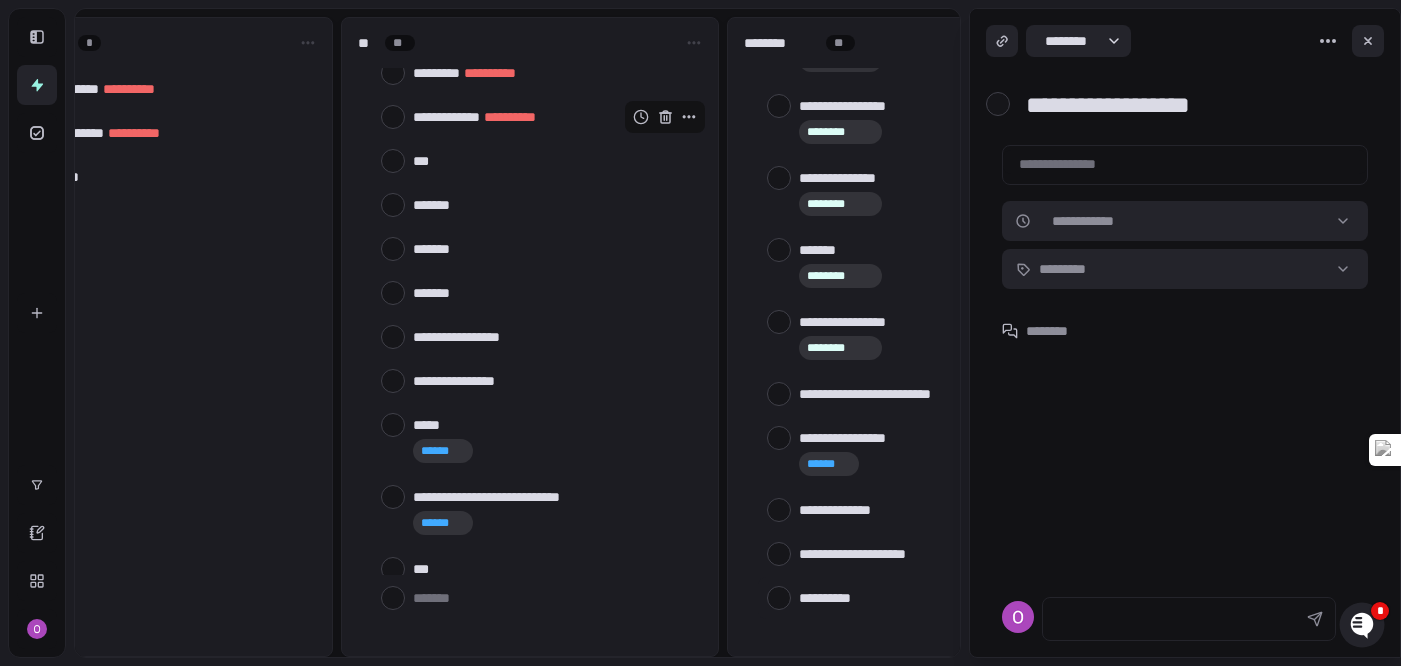 type on "**********" 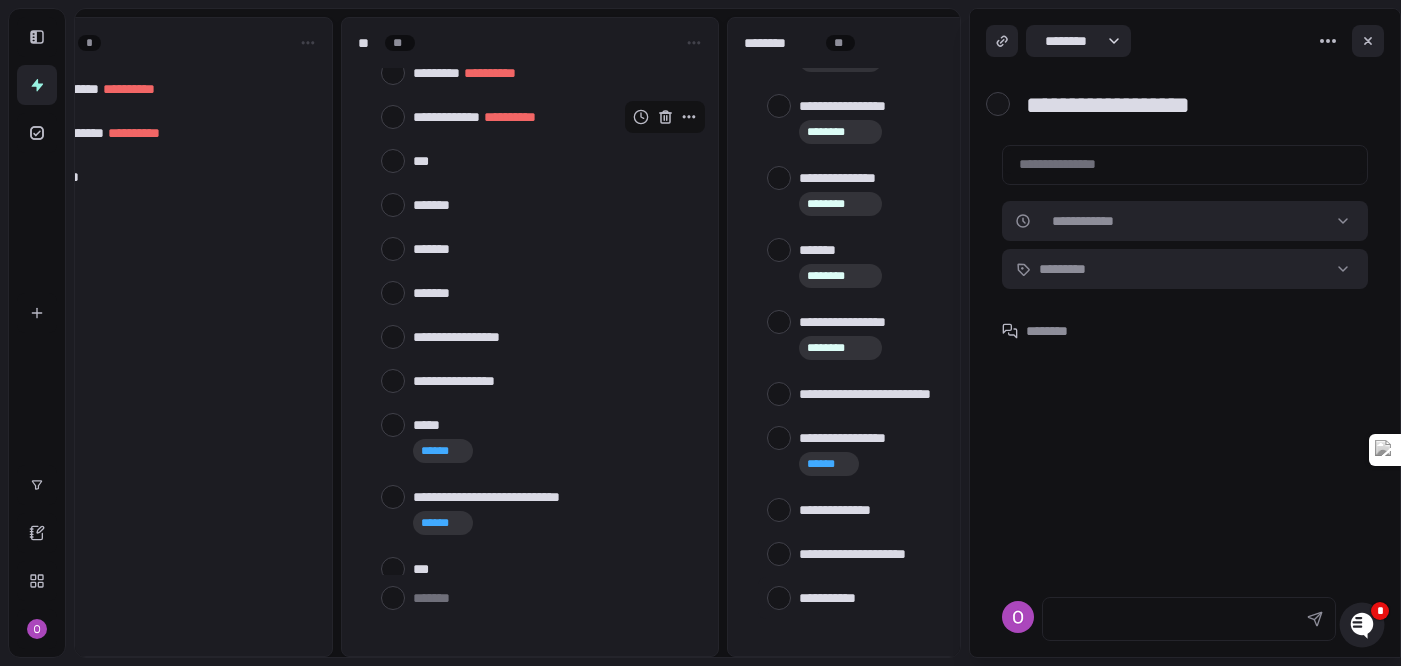 type on "**********" 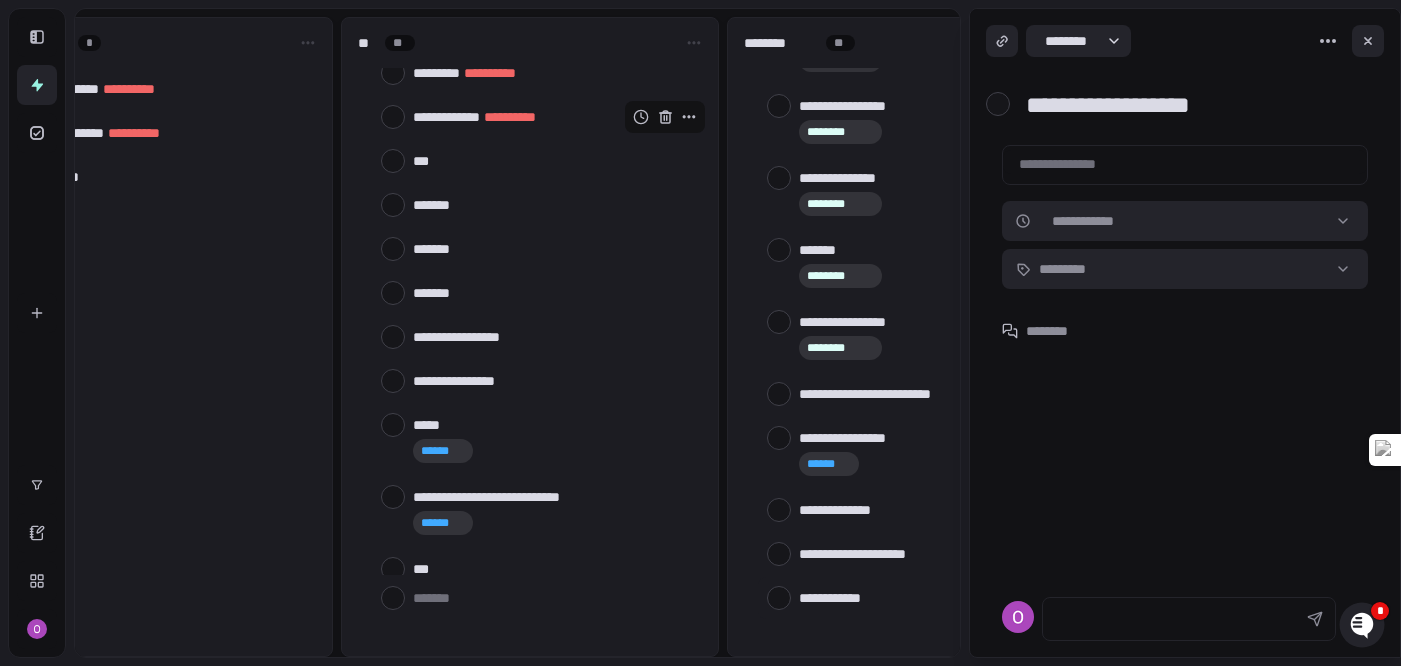 type on "*" 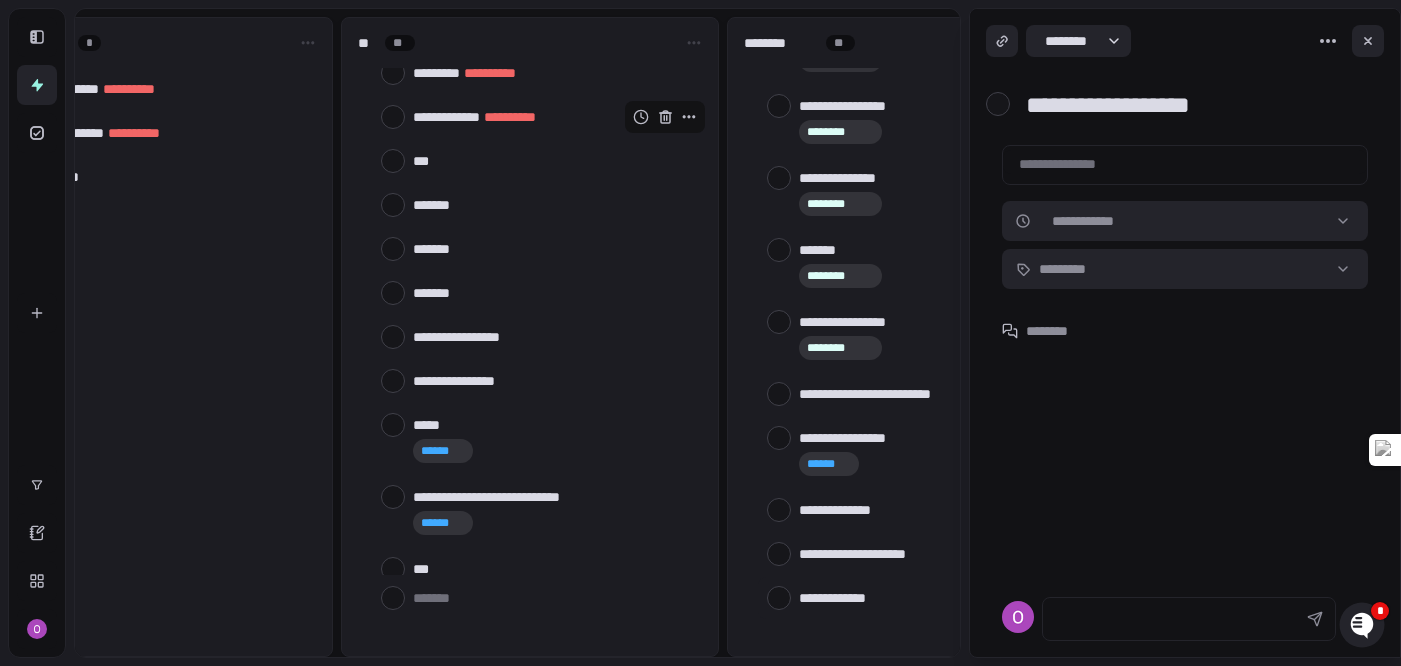 type on "**********" 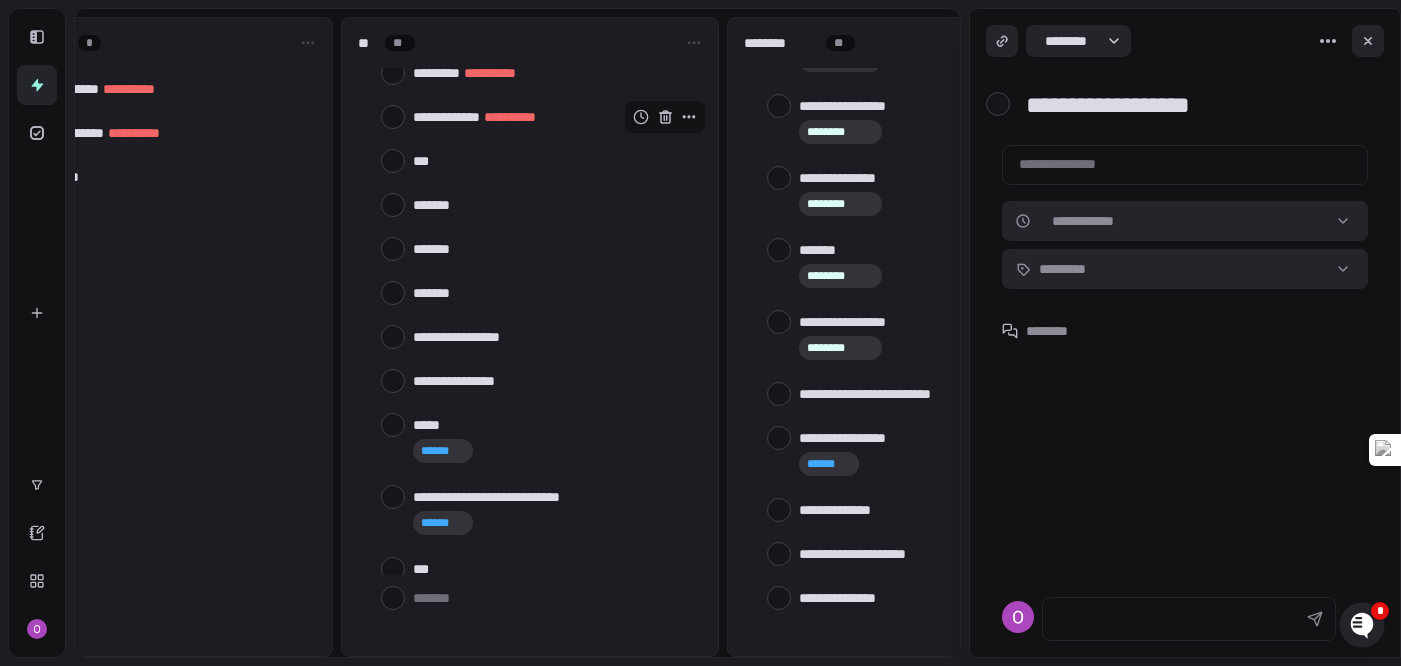 type on "**********" 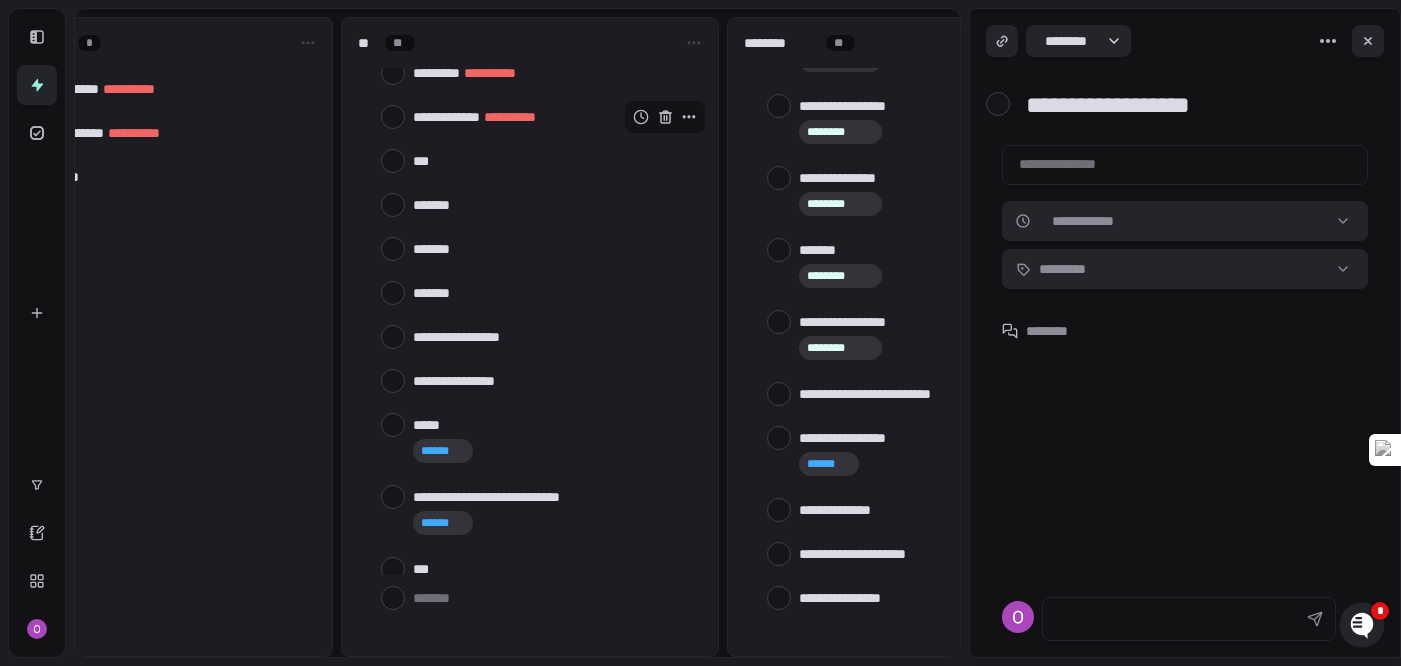 type on "**********" 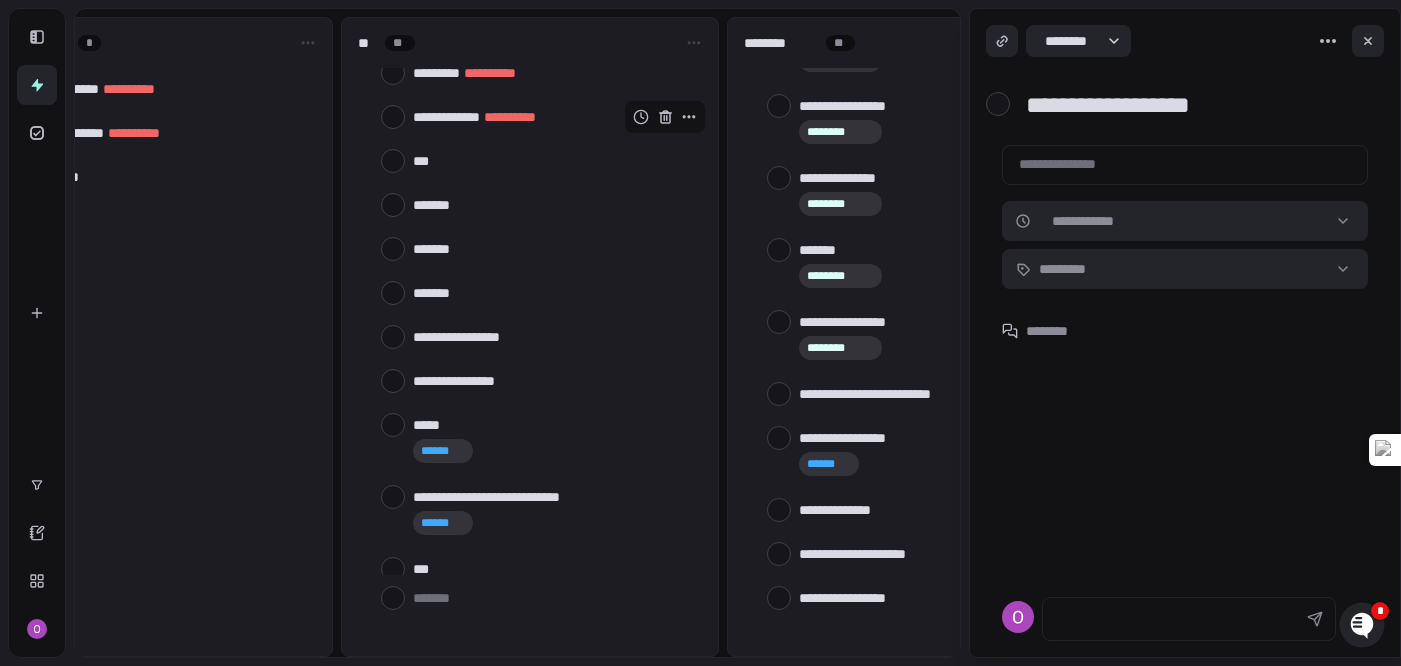 type on "**********" 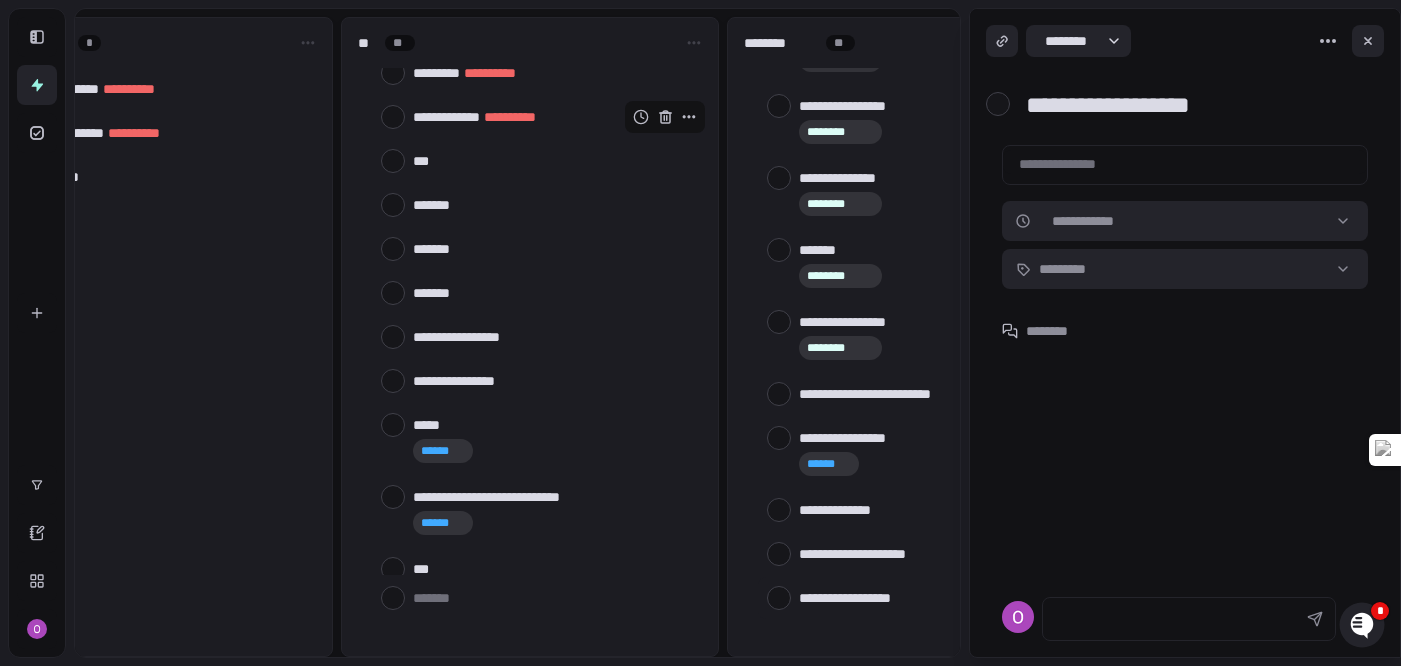 type on "**********" 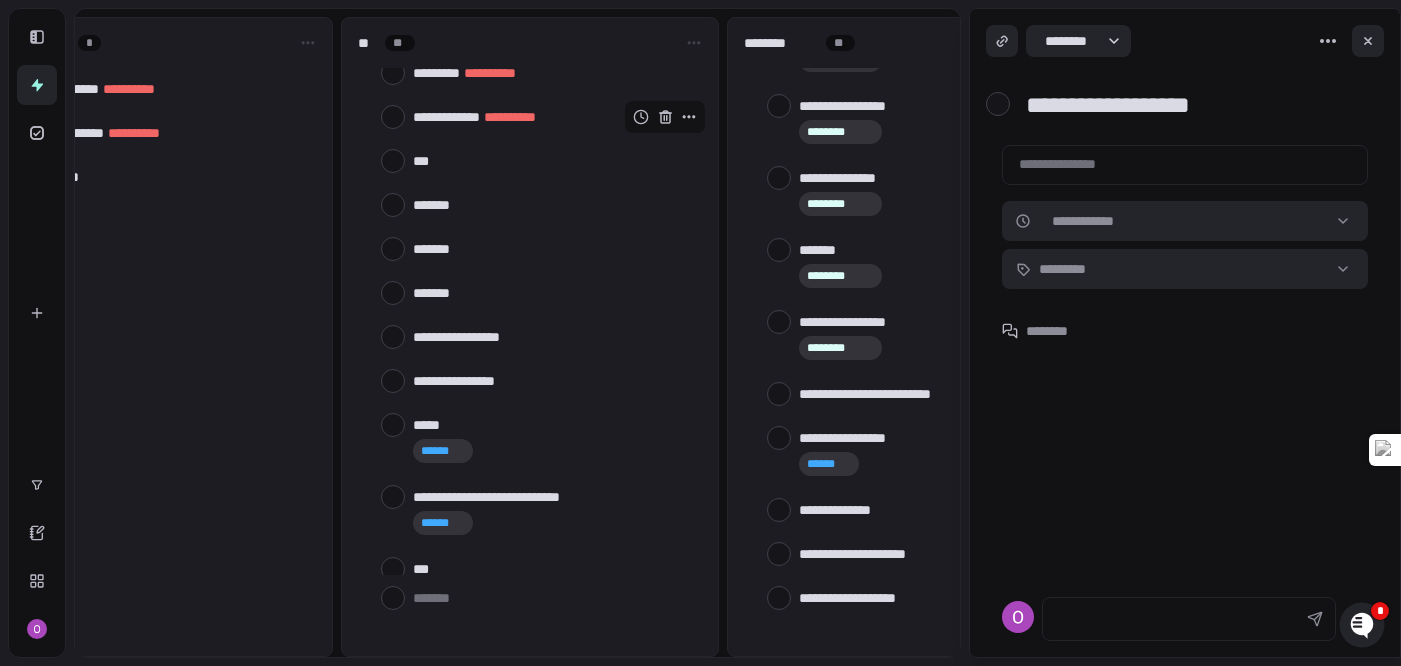 type on "**********" 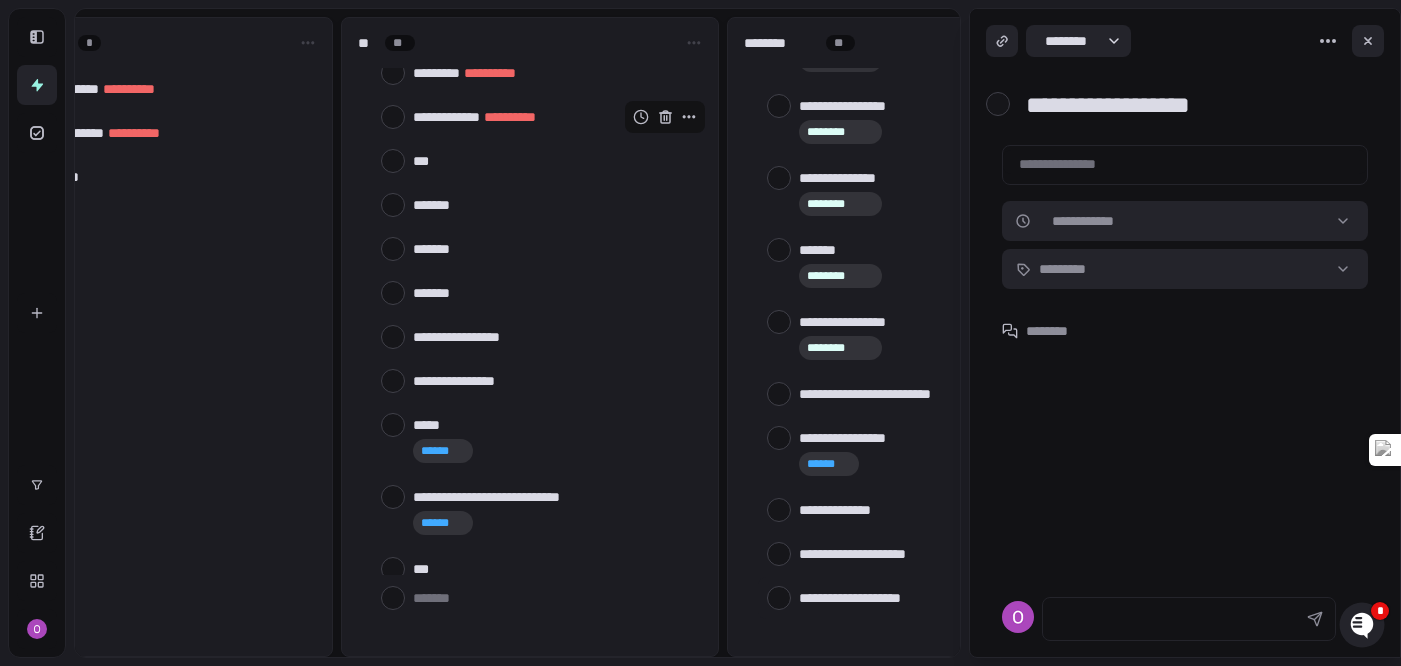 type on "**********" 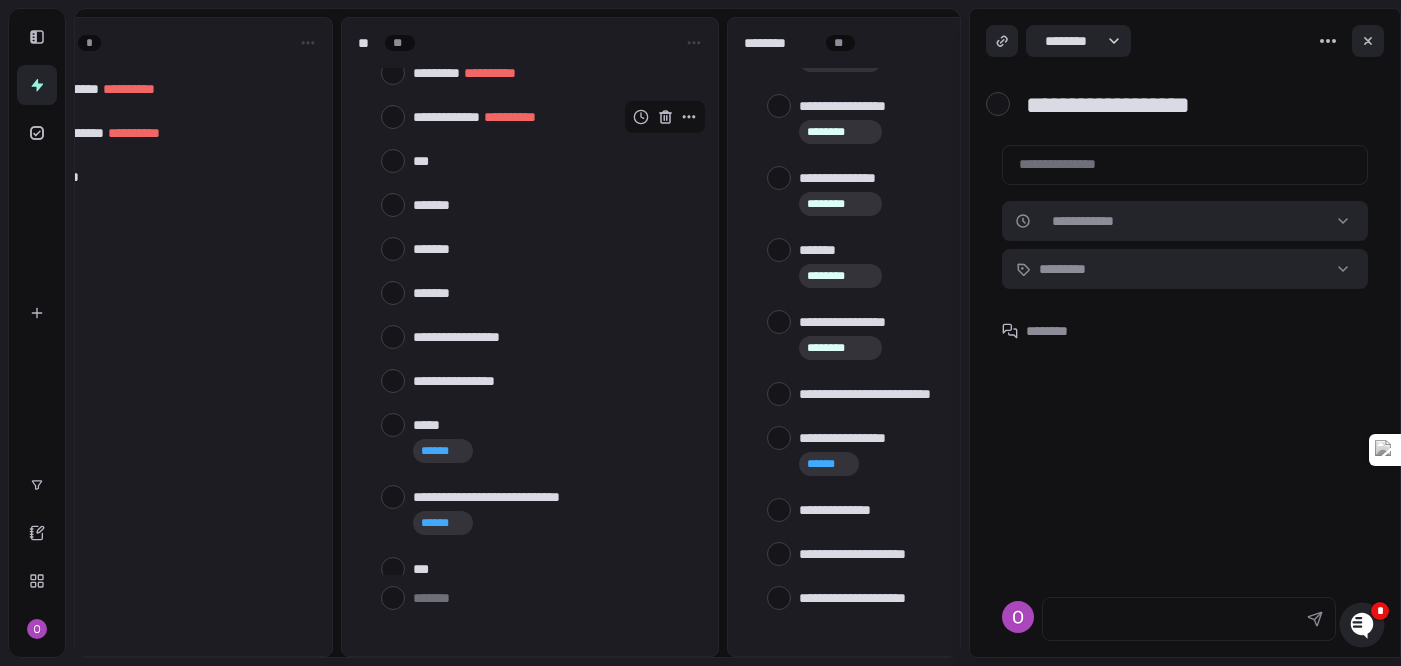 type on "*" 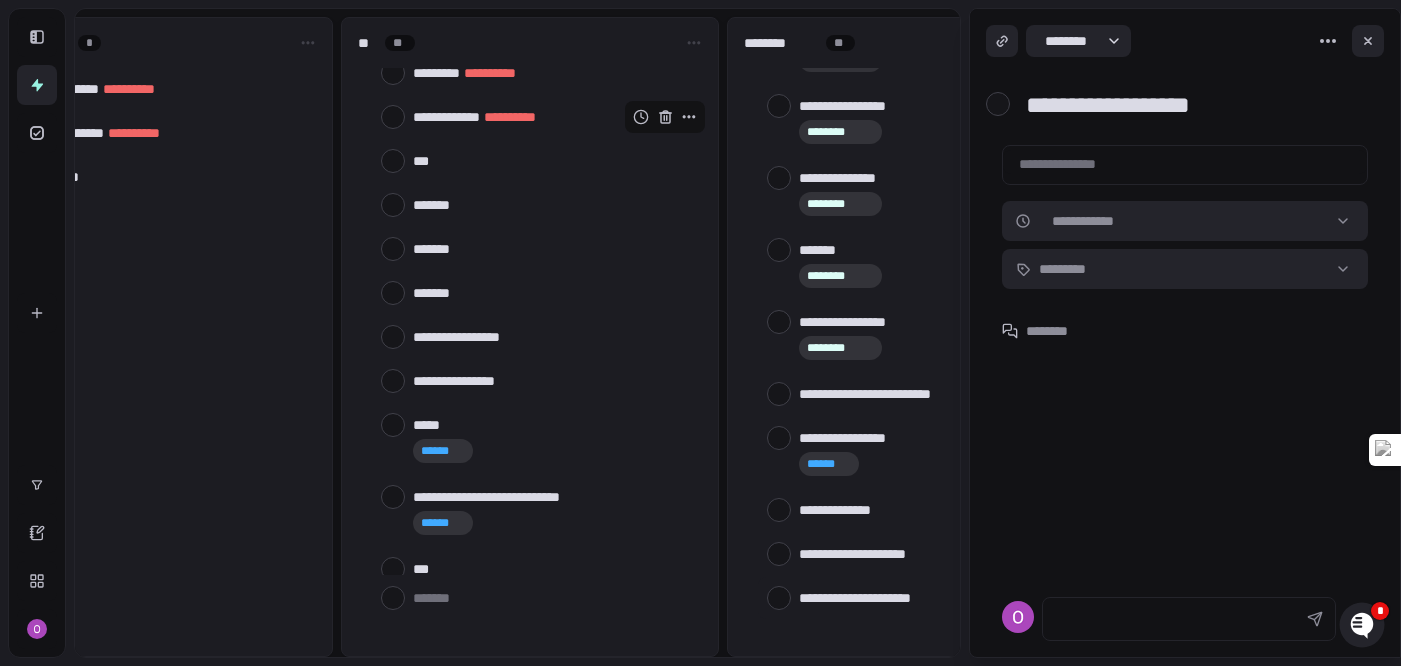 type on "**********" 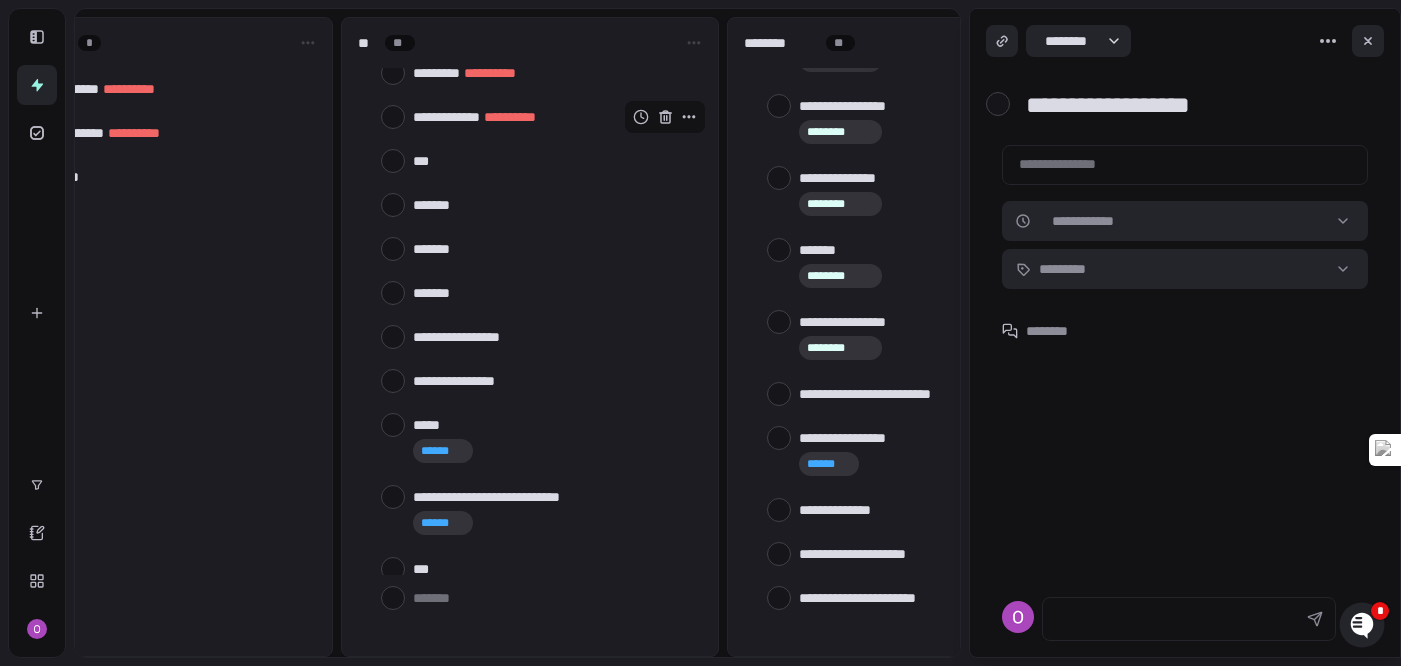 type 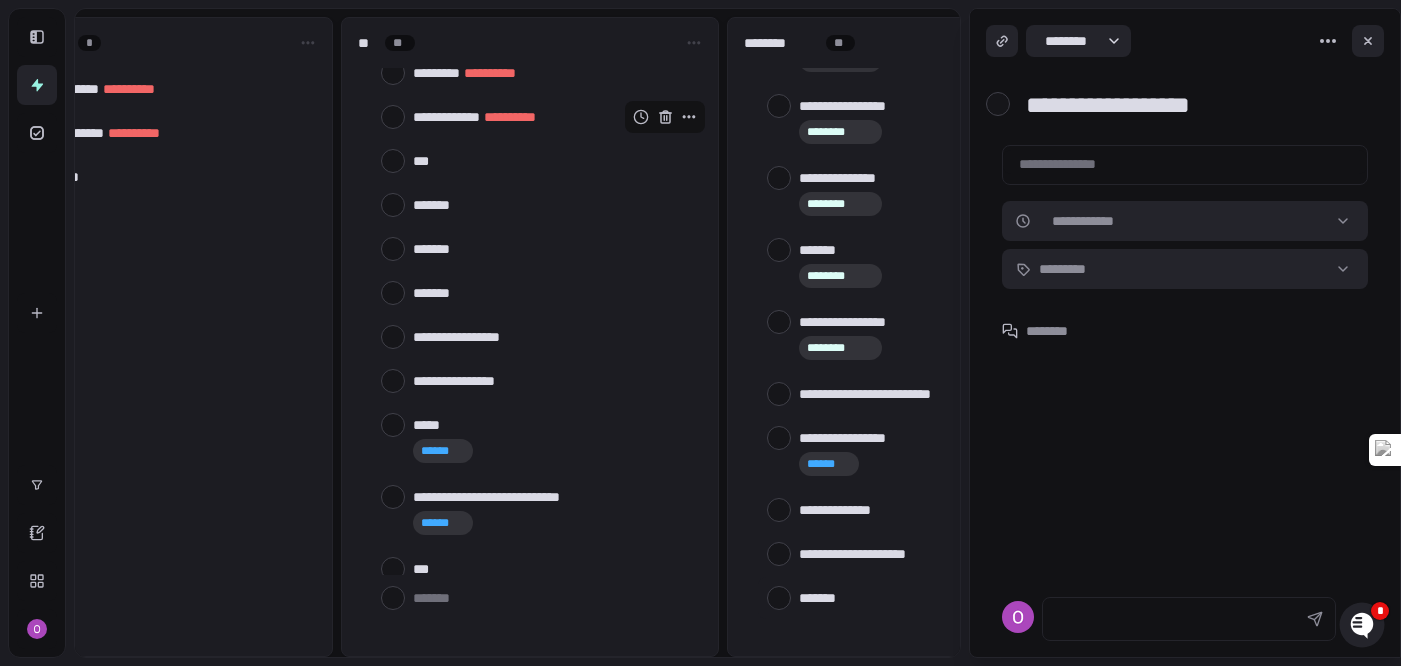 scroll, scrollTop: 551, scrollLeft: 0, axis: vertical 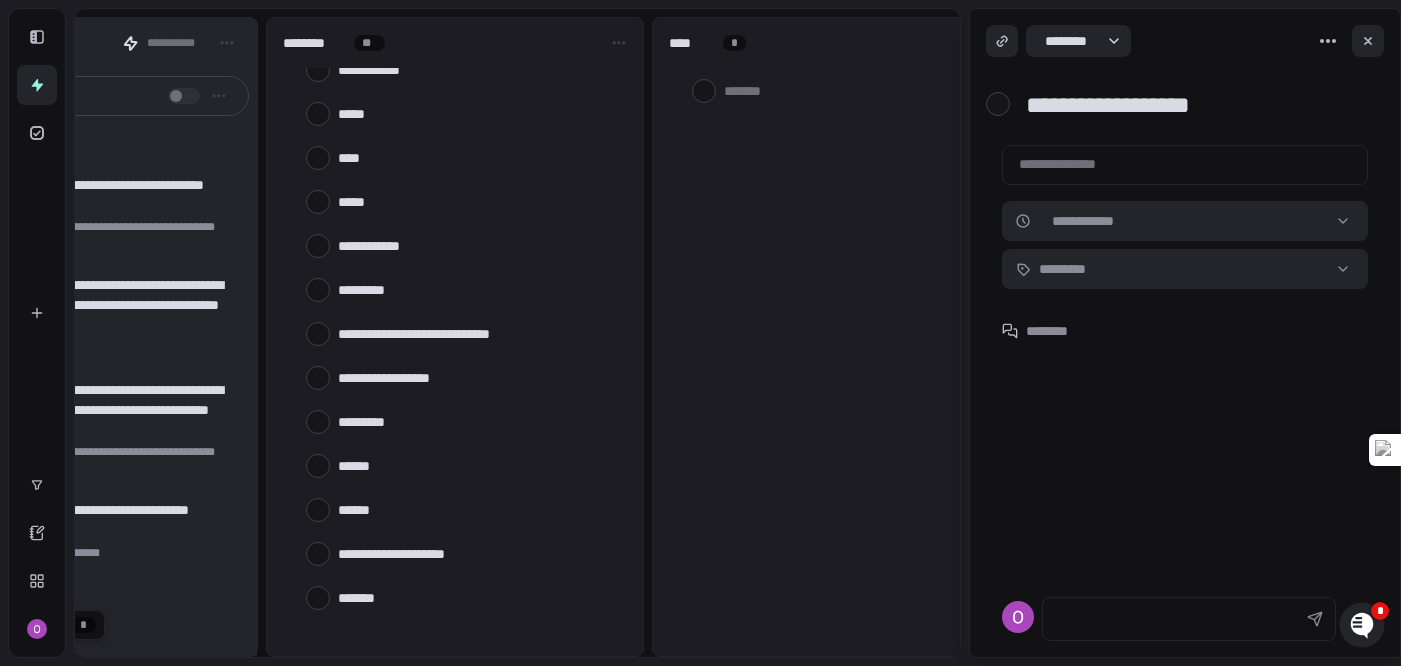 click at bounding box center [478, 597] 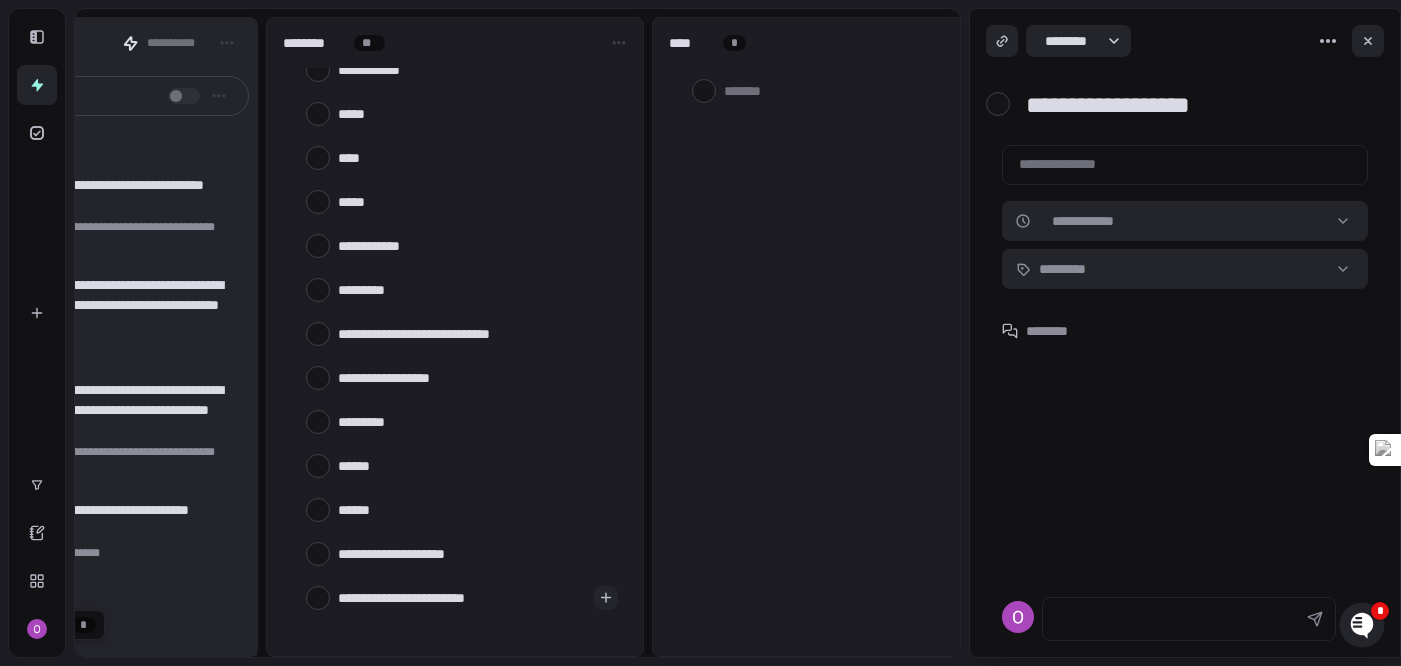 type 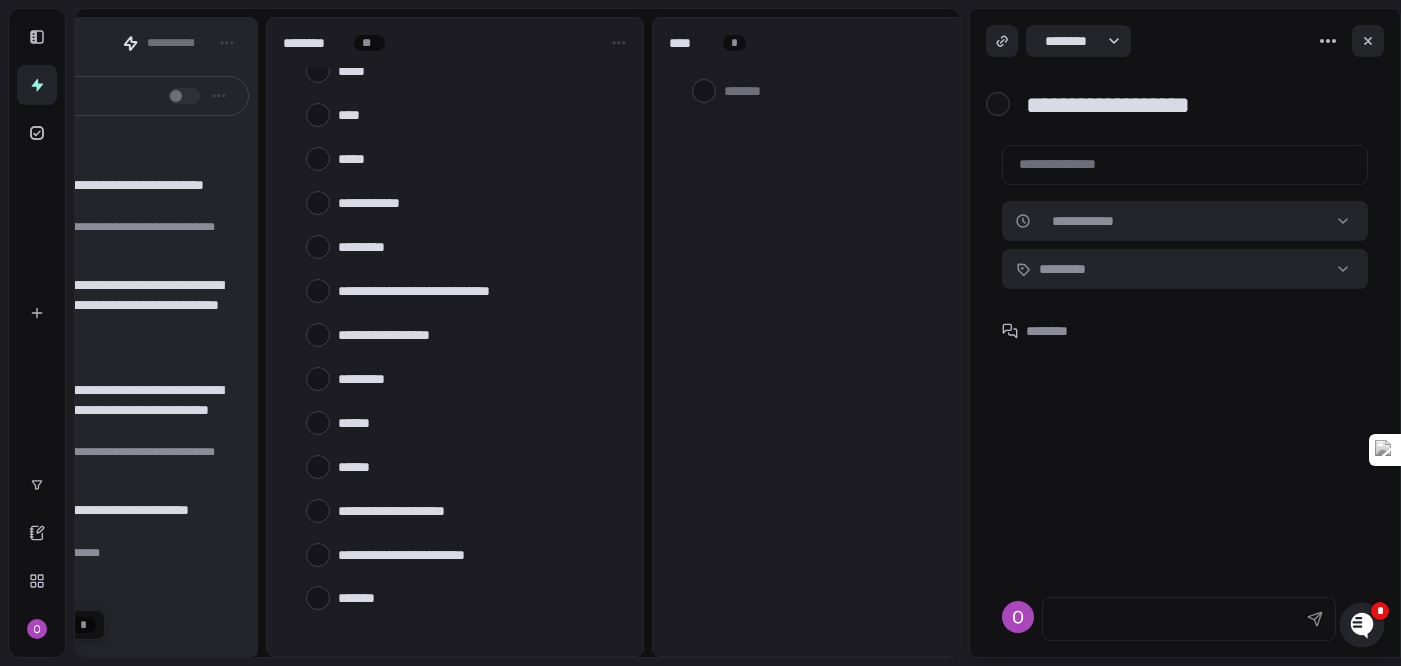 scroll, scrollTop: 2219, scrollLeft: 0, axis: vertical 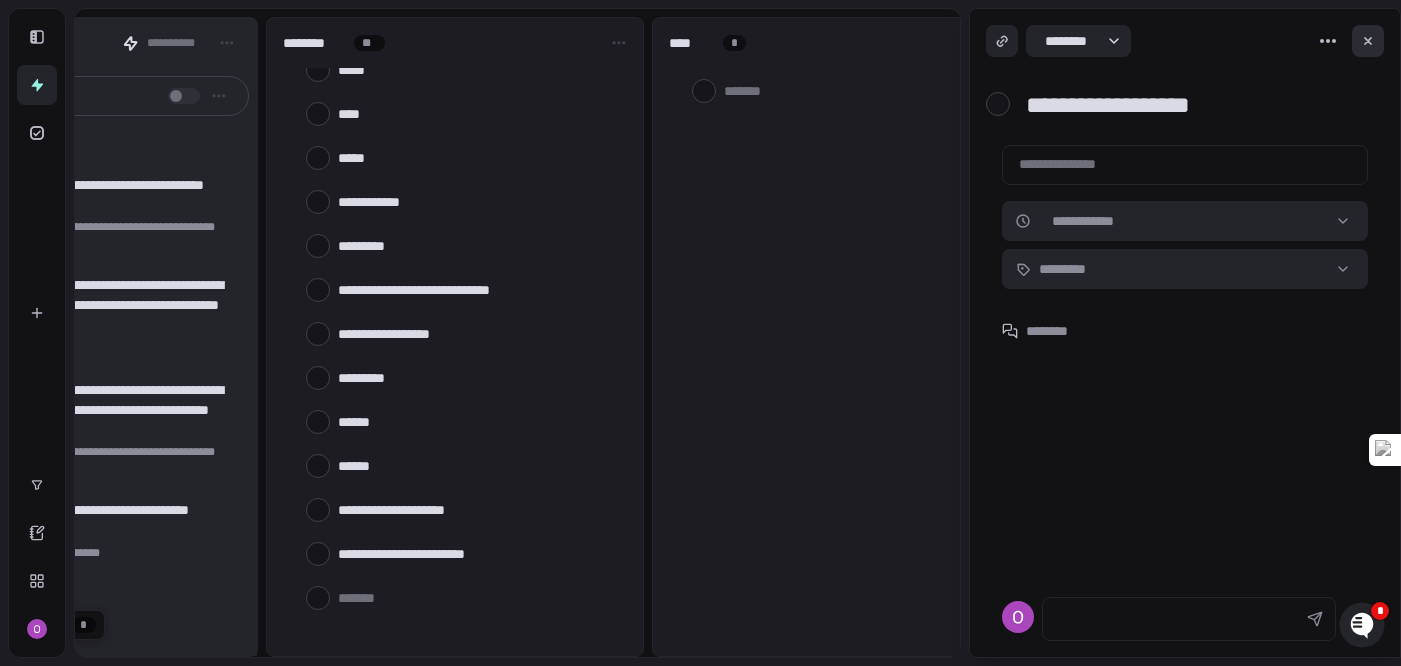 click at bounding box center (1368, 41) 